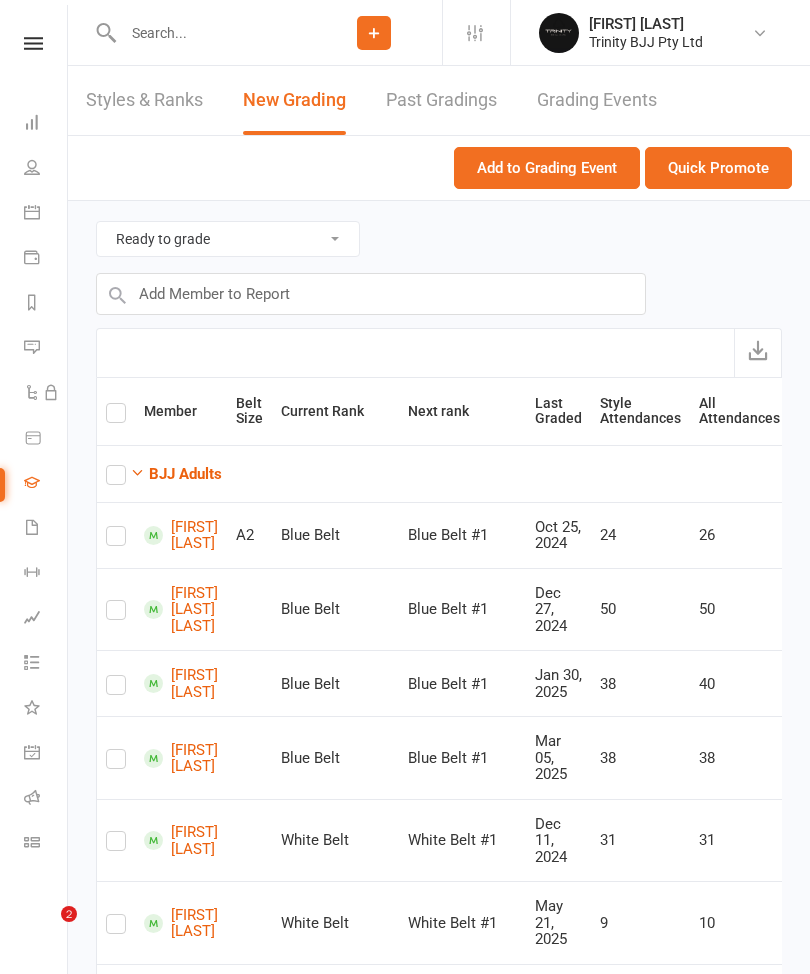 scroll, scrollTop: 1021, scrollLeft: 0, axis: vertical 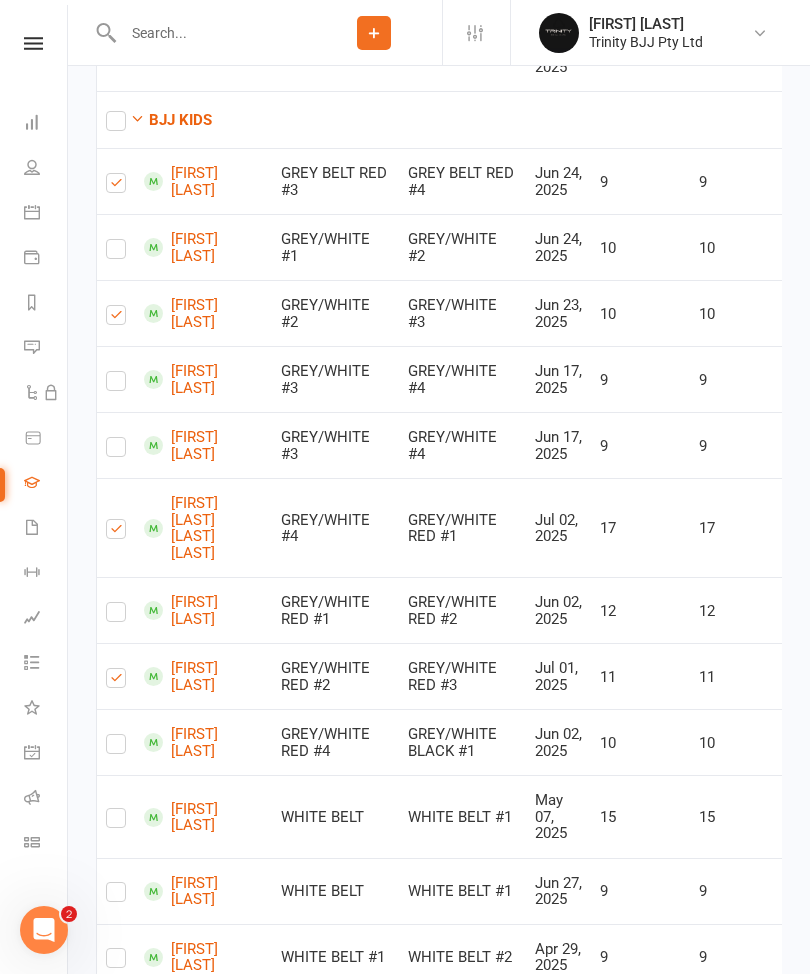 click at bounding box center (116, 253) 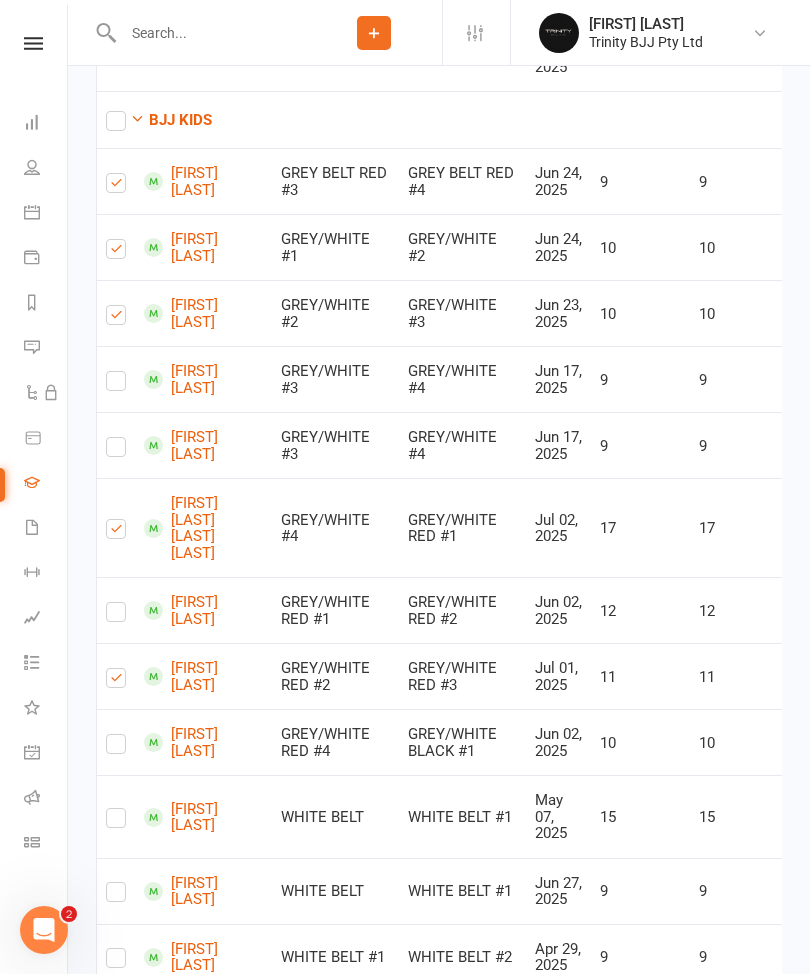 checkbox on "true" 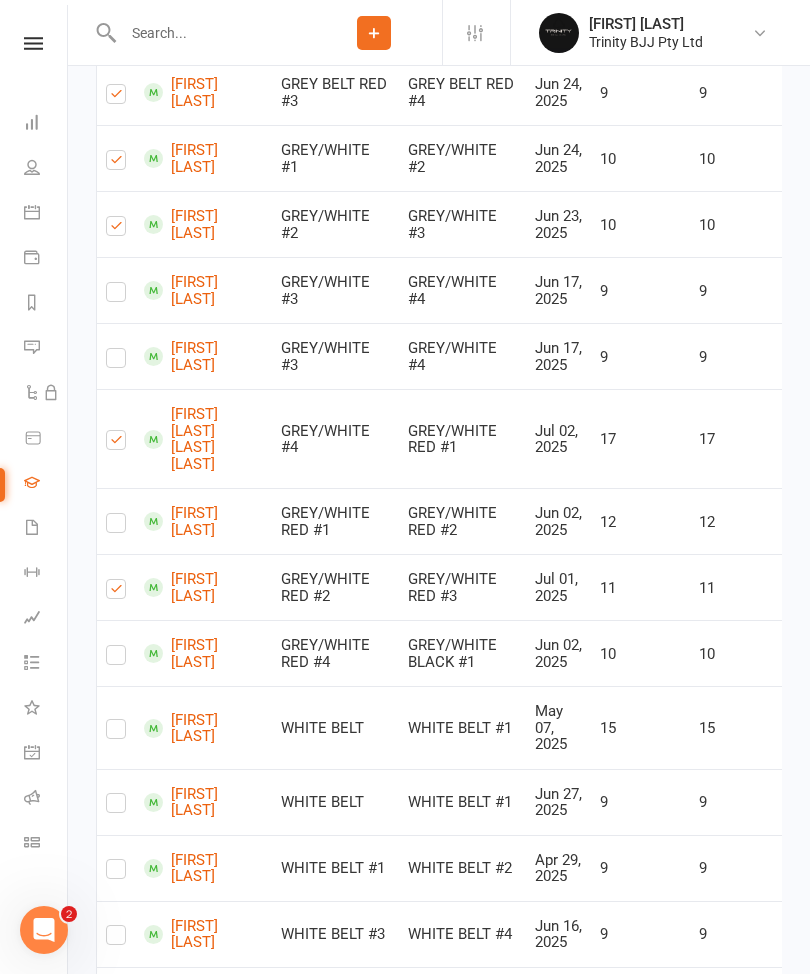 scroll, scrollTop: 1125, scrollLeft: 0, axis: vertical 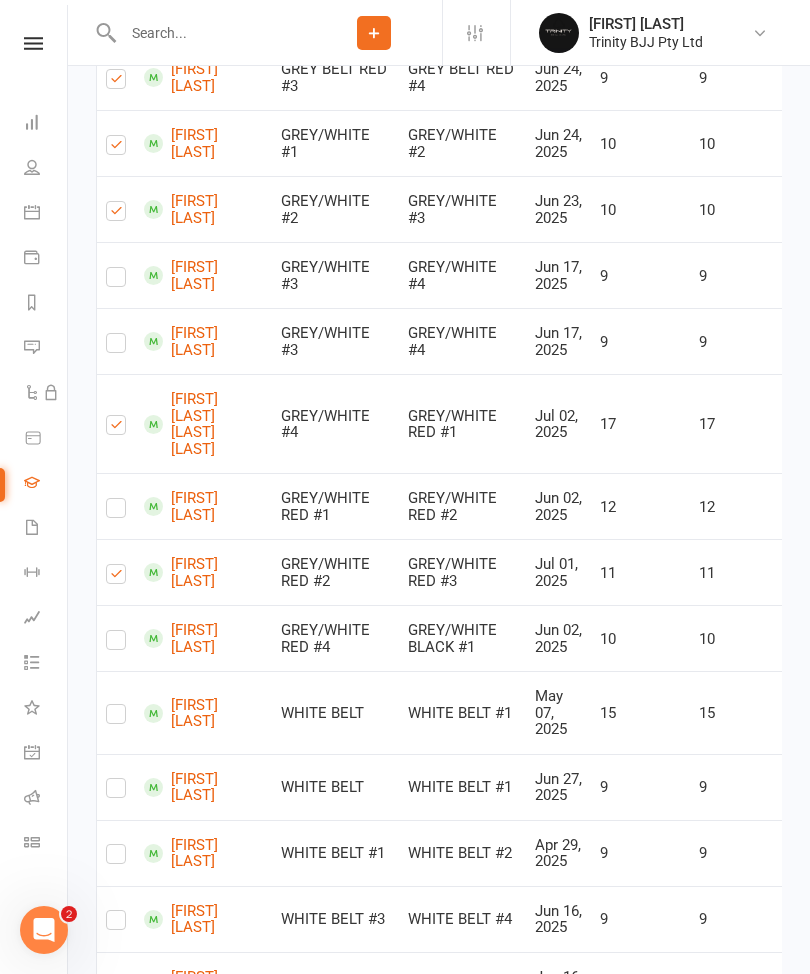click at bounding box center [116, 281] 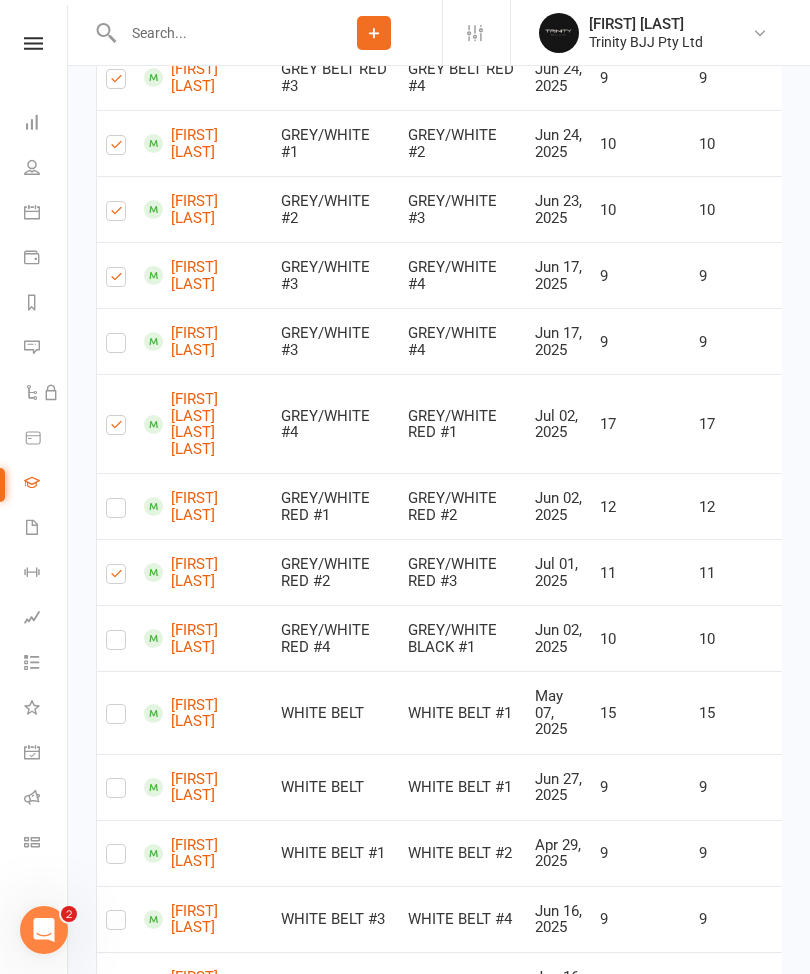 checkbox on "true" 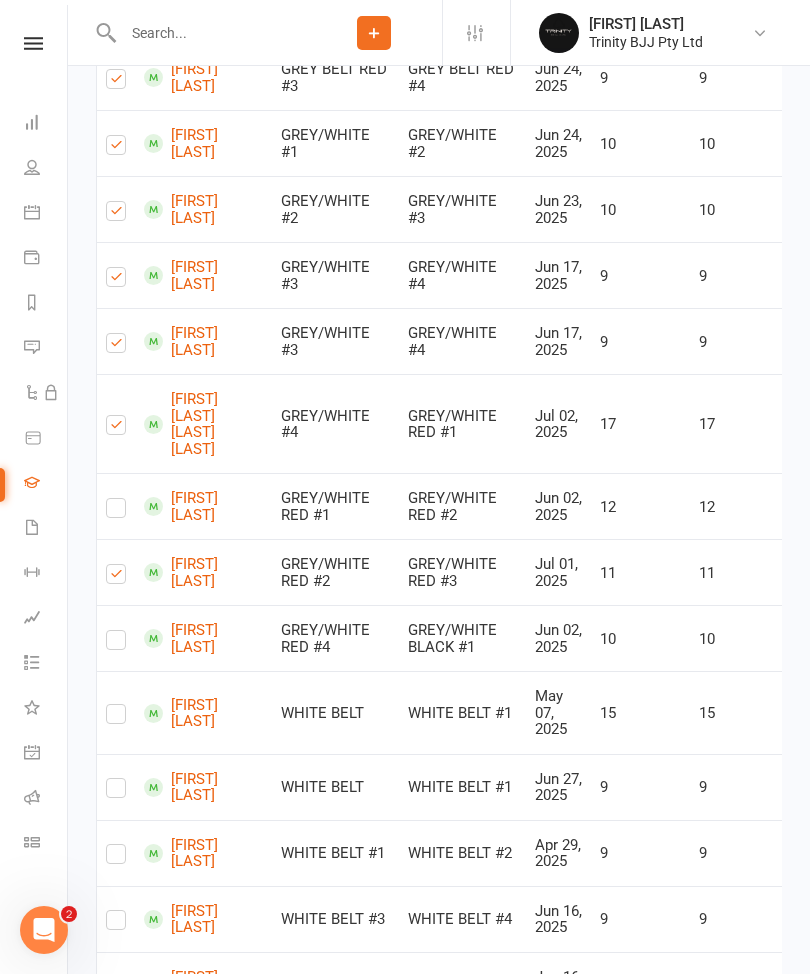 checkbox on "true" 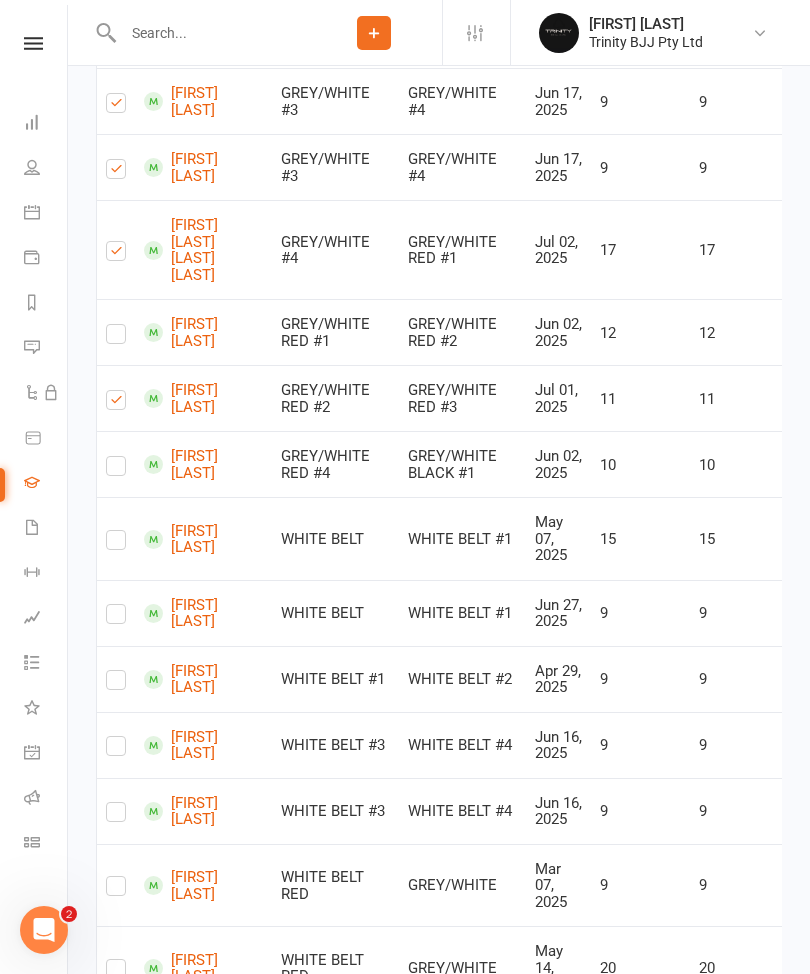 scroll, scrollTop: 1318, scrollLeft: 0, axis: vertical 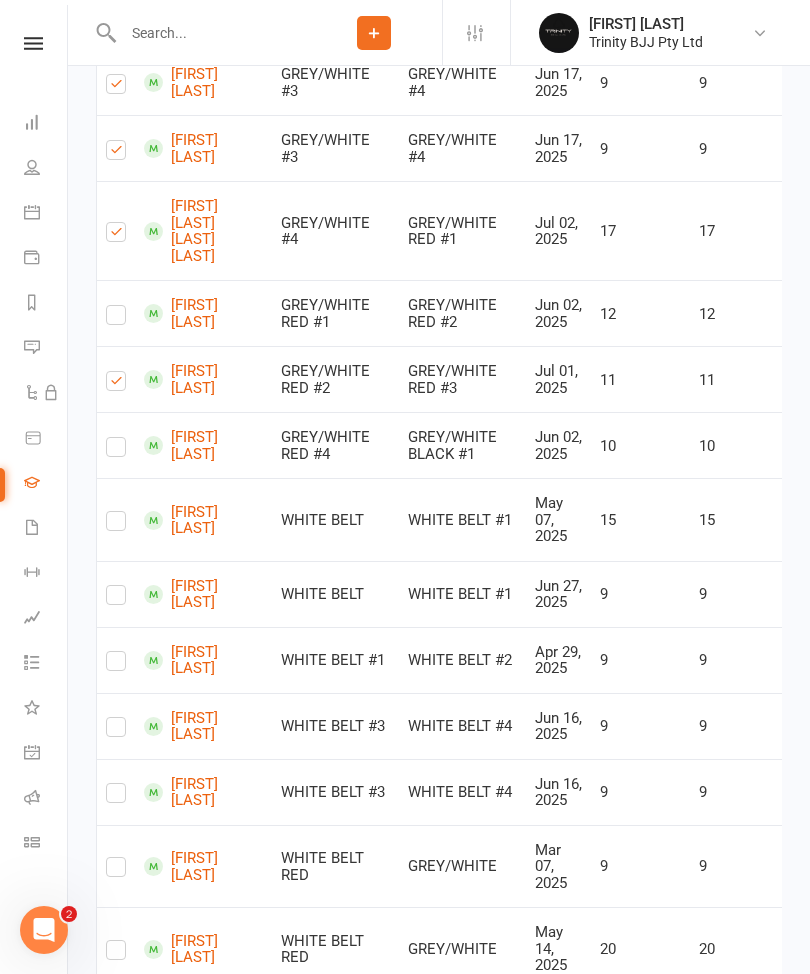 click at bounding box center [116, 319] 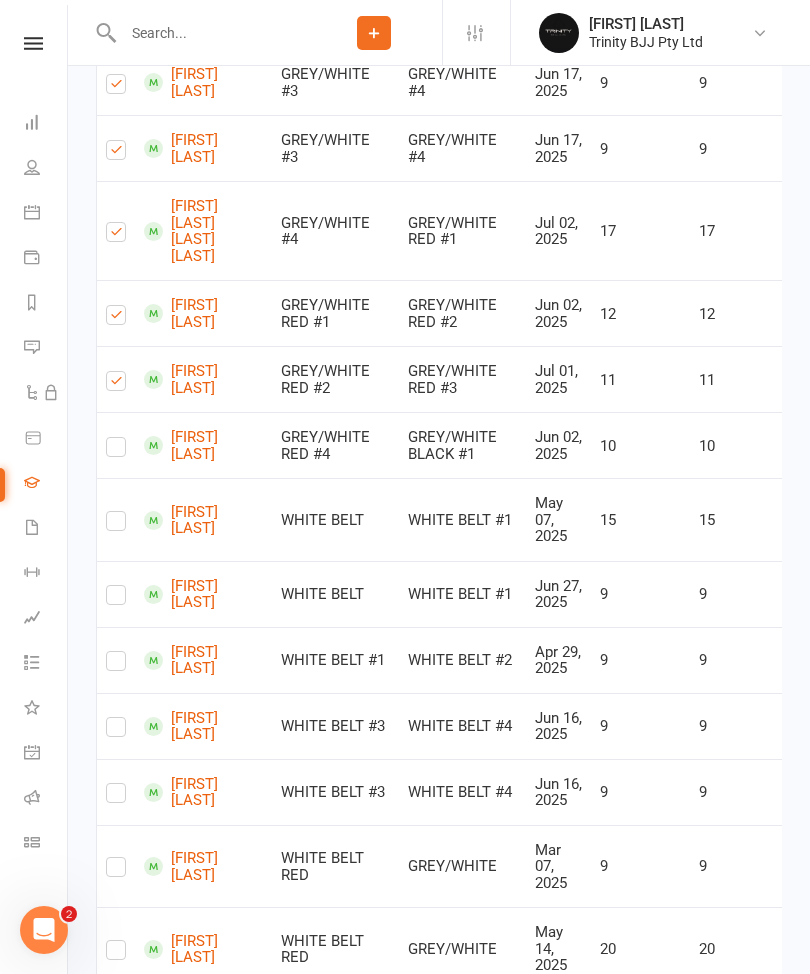 checkbox on "true" 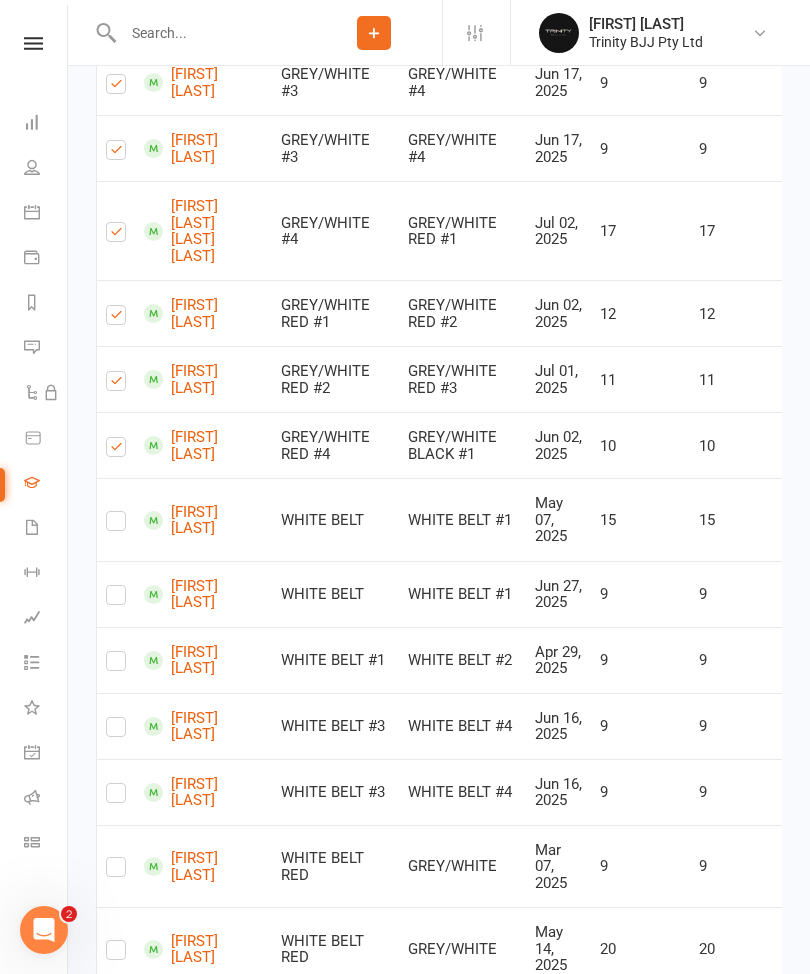 checkbox on "true" 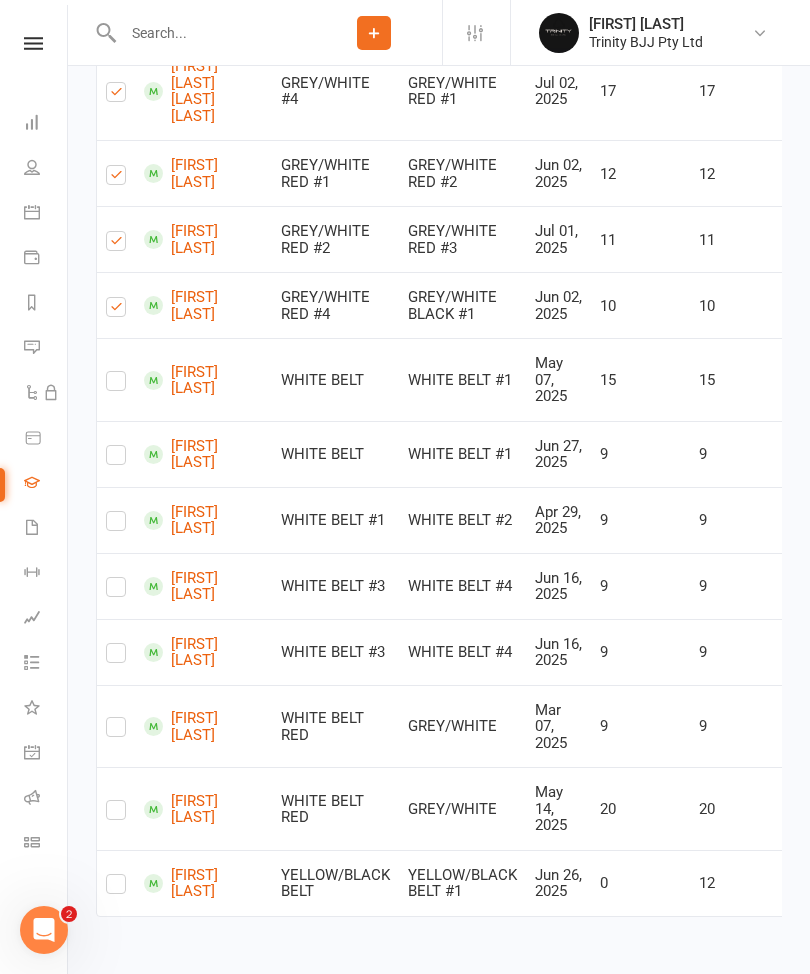 scroll, scrollTop: 1588, scrollLeft: 0, axis: vertical 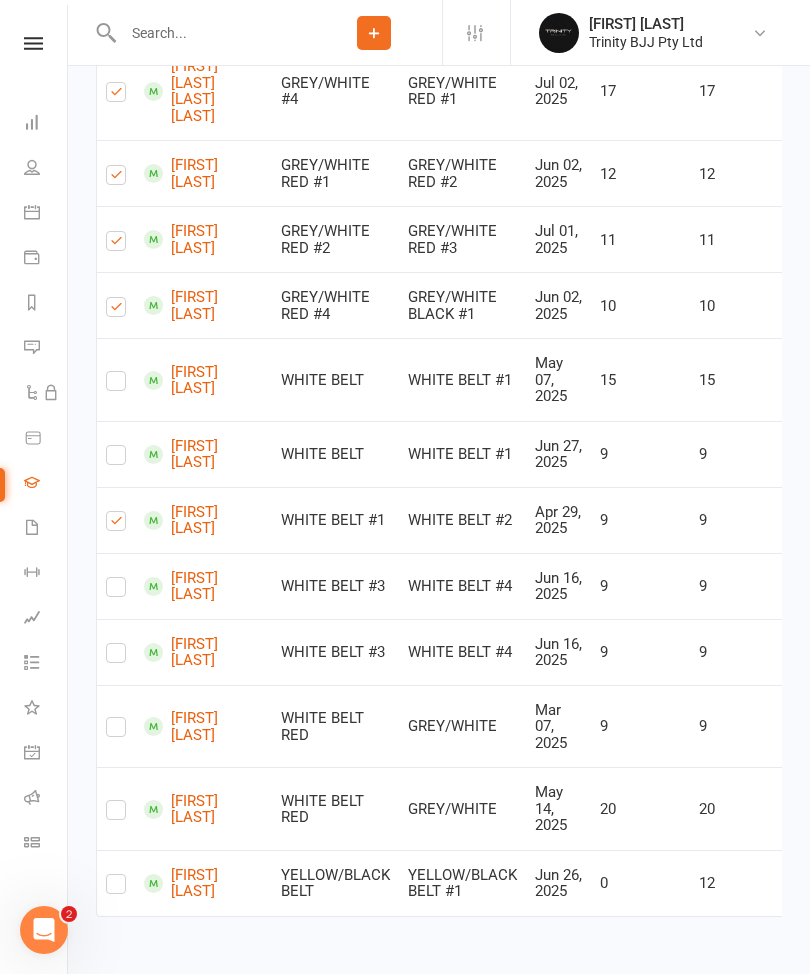 checkbox on "true" 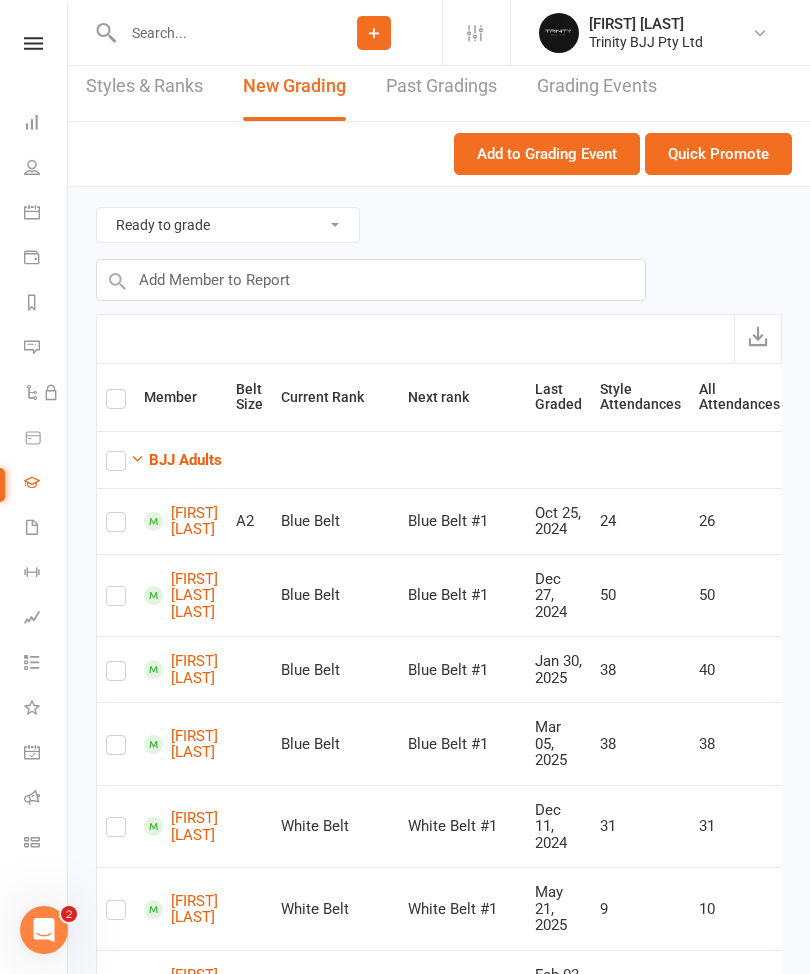 scroll, scrollTop: 12, scrollLeft: 0, axis: vertical 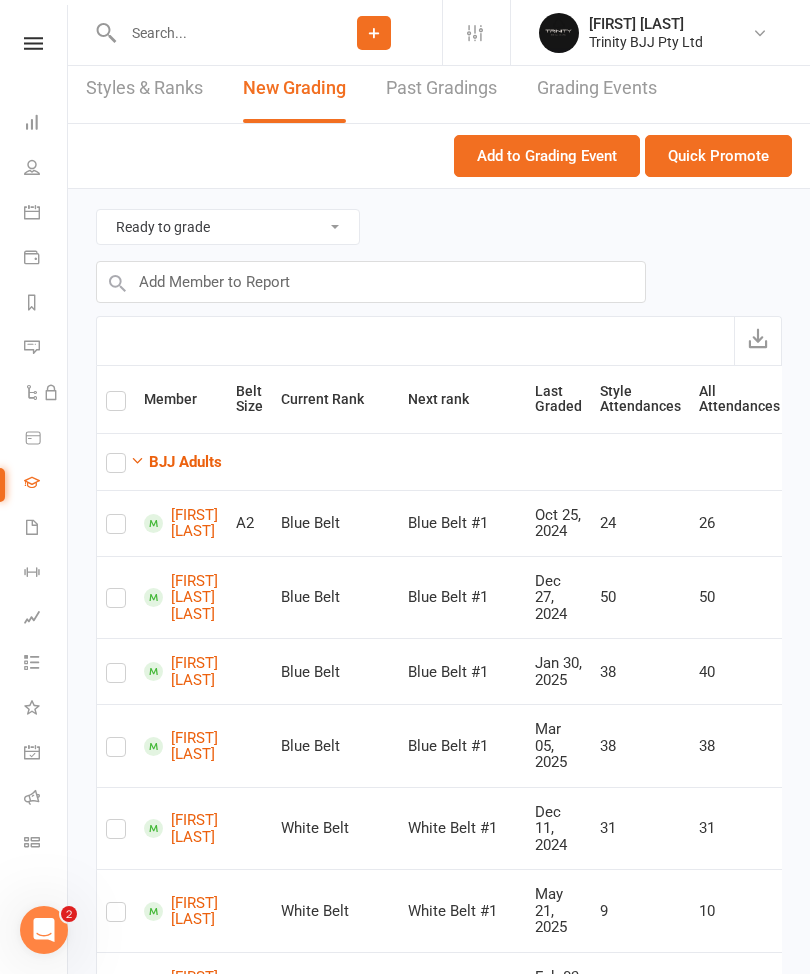 click on "Quick Promote" at bounding box center (718, 156) 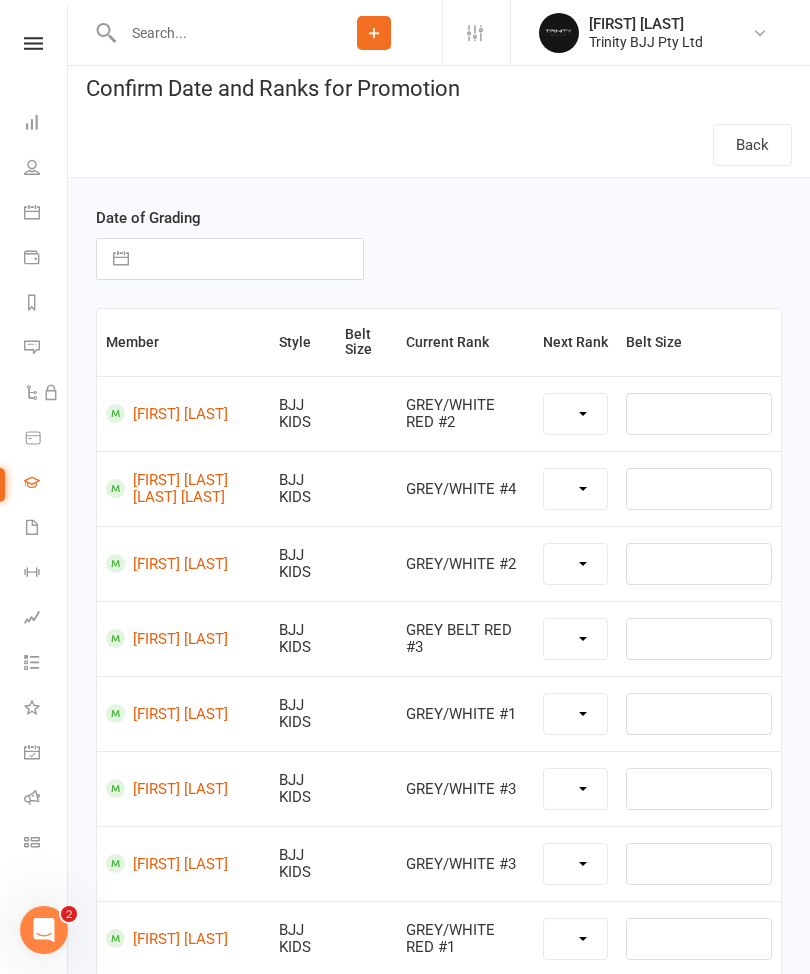 select on "43047" 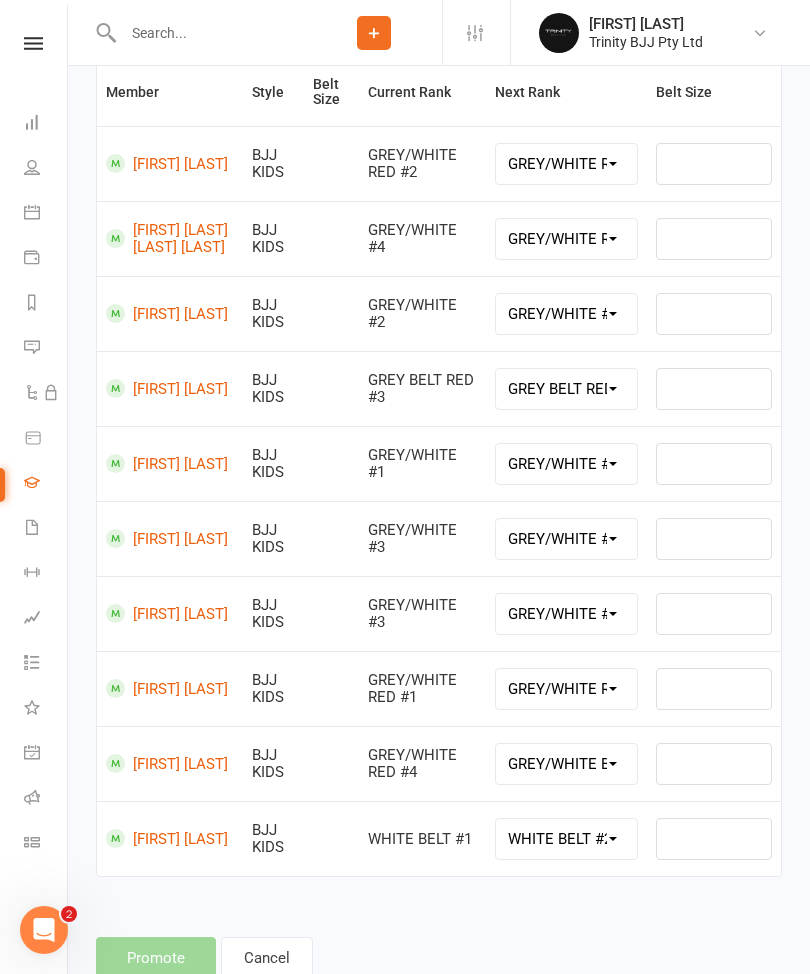 scroll, scrollTop: 278, scrollLeft: 0, axis: vertical 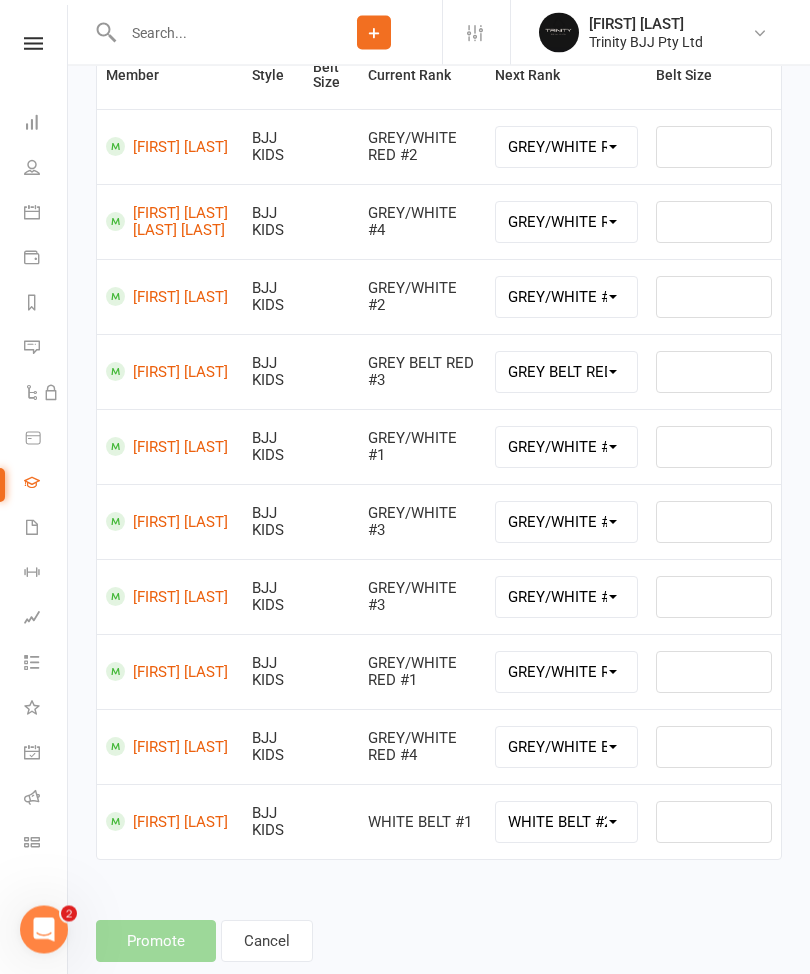 click on "GREY/WHITE #4 GREY/WHITE RED #1 GREY/WHITE RED #2 GREY/WHITE RED #3 GREY/WHITE RED #4 GREY/WHITE BLACK #1 GREY/WHITE BLACK #2 GREY/WHITE BLACK #3 GREY BELT GREY BELT #1 GREY BELT #2 GREY BELT #3 GREY BELT #4 GREY BELT RED #1 GREY BELT RED #2 GREY BELT RED #3 GREY BELT RED #4 GREY BELT YELLOW #1 GREY BELT YELLOW #2 GREY BELT YELLOW #3 GREY/BLACK BELT  GREY/BLACK BELT #1 GREY/BLACK BELT #2 GREY/BLACK BELT #3 GREY/BLACK BELT #4 GREY/BLACK BELT RED #1 GREY/BLACK BELT RED #2 GREY/BLACK BELT RED #3 GREY/BLACK BELT RED #4 GREY/BLACK BELT YELLOW #1 GREY/BLACK BELT YELLOW #2 GREY/BLACK BELT YELLOW #3 YELLOW/WHITE BELT YELLOW/WHITE BELT #1 YELLOW/WHITE BELT #2 YELLOW/WHITE BELT #3 YELLOW/WHITE BELT #4 YELLOW/WHITE BELT RED #1 YELLOW/WHITE BELT RED #2 YELLOW/WHITE BELT RED #3 YELLOW/WHITE BELT RED #4 YELLOW/WHITE BELT YELLOW #1 YELLOW/WHITE BELT YELLOW #2 YELLOW/WHITE BELT YELLOW #3 YELLOW BELT  YELLOW BELT #1 YELLOW BELT #2 YELLOW BELT #3 YELLOW BELT #4 YELLOW BELT RED #1 YELLOW BELT RED #2 YELLOW BELT RED #3" at bounding box center [566, 598] 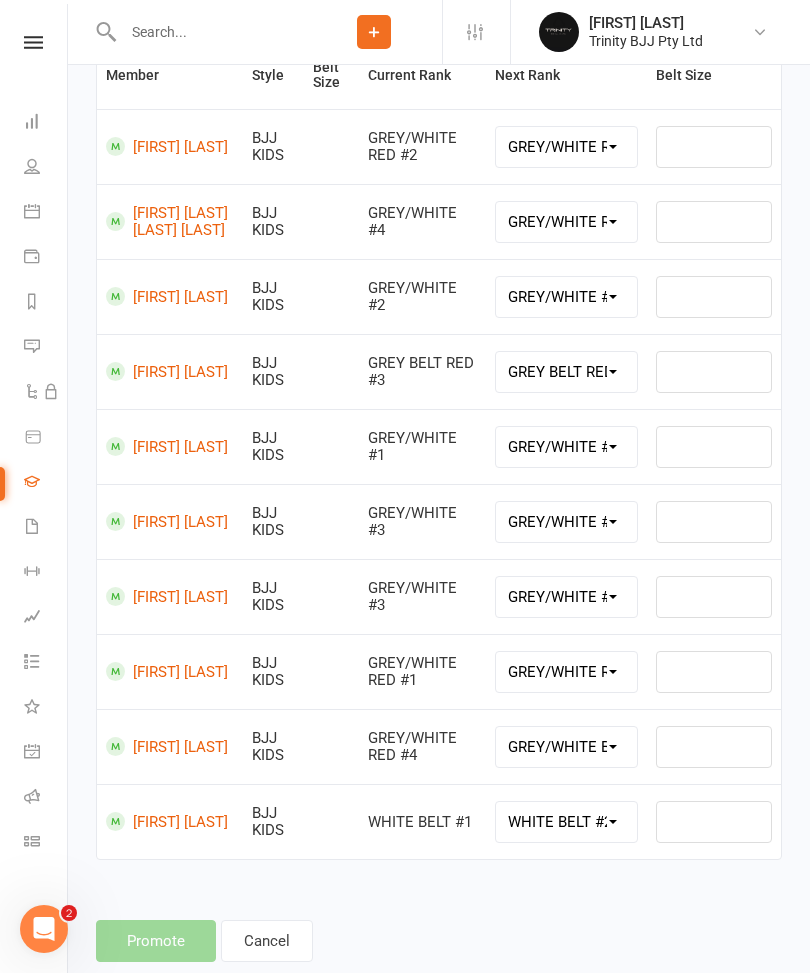 scroll, scrollTop: 278, scrollLeft: 0, axis: vertical 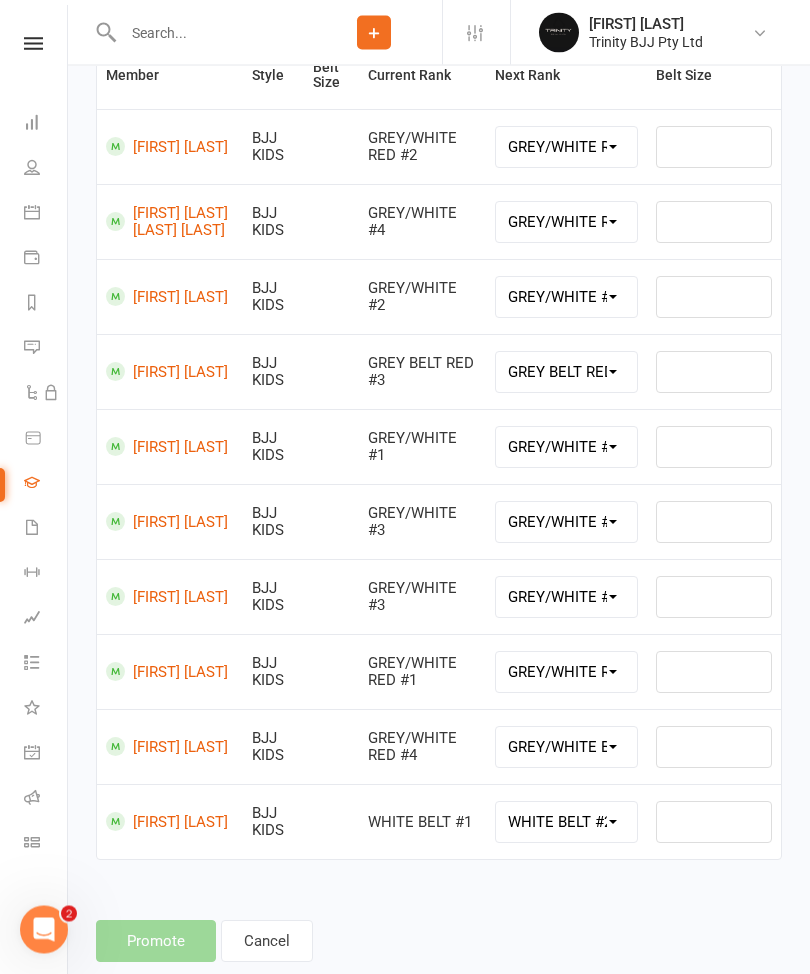 click on "Cancel" at bounding box center (267, 942) 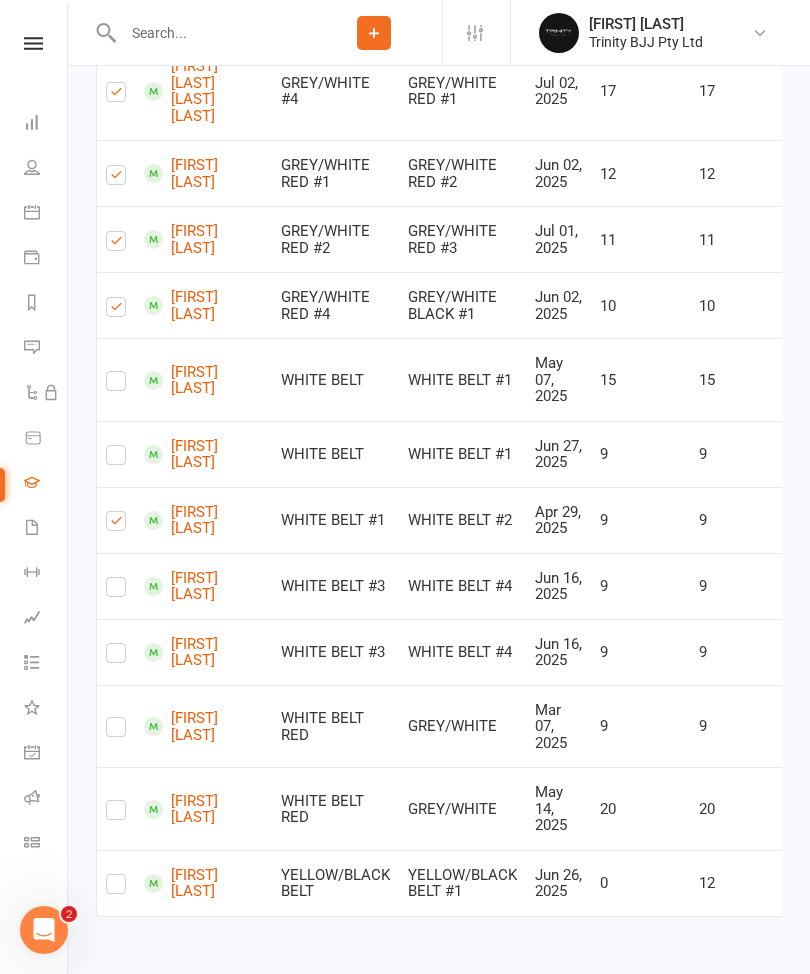 scroll, scrollTop: 1601, scrollLeft: 0, axis: vertical 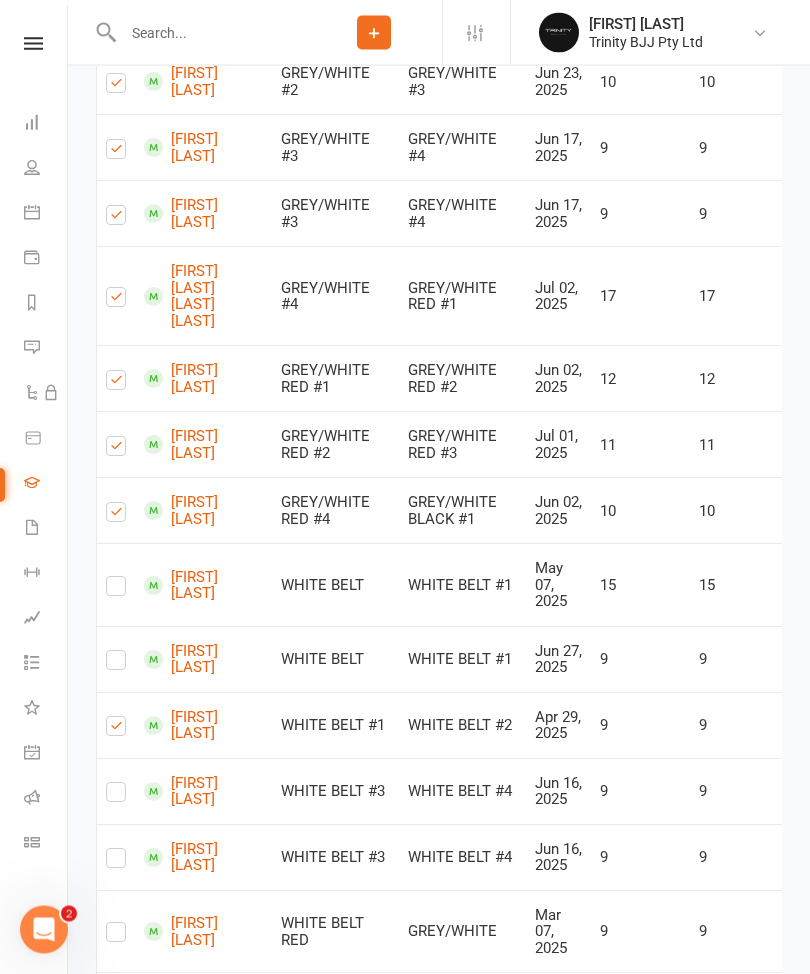 click at bounding box center (116, 372) 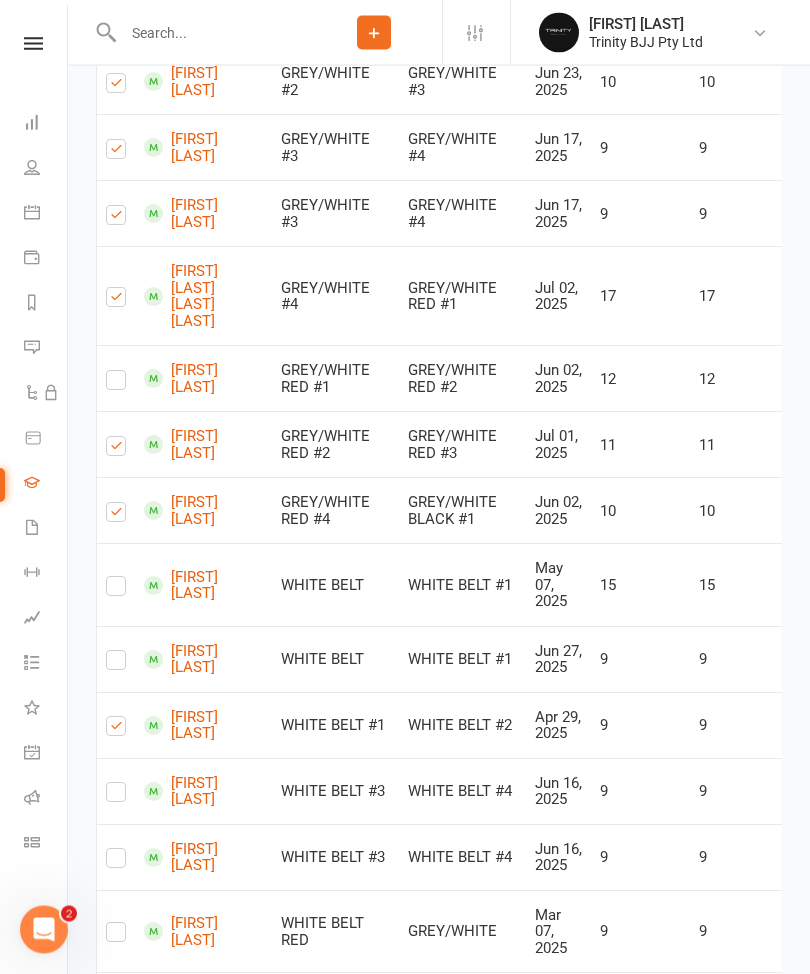 checkbox on "true" 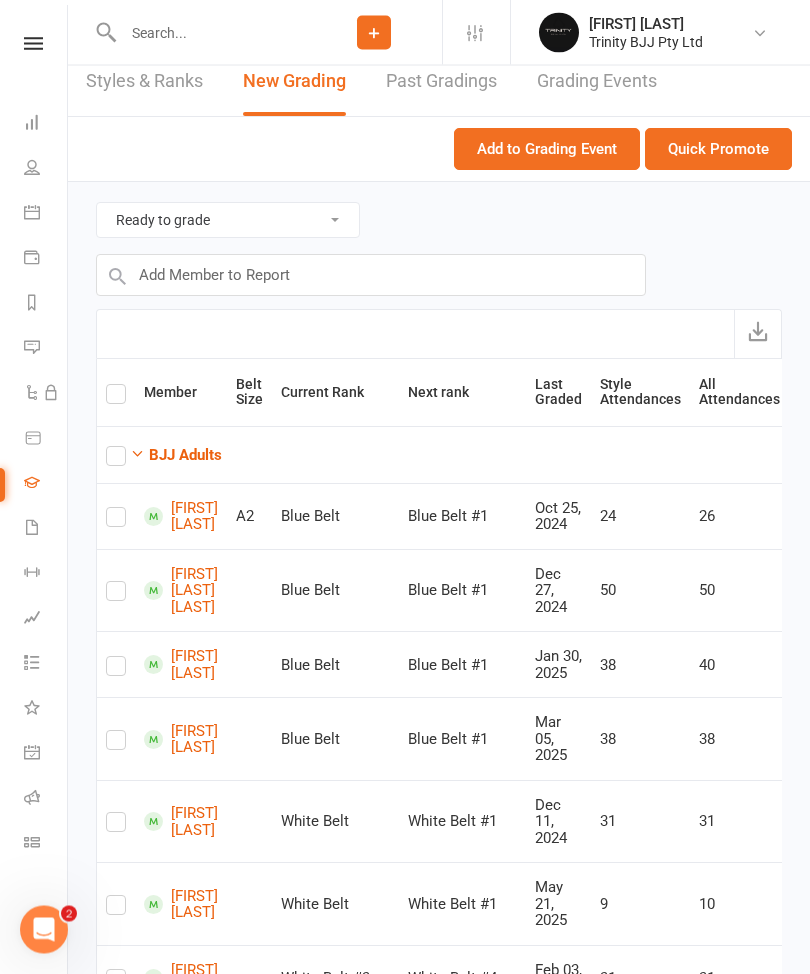 scroll, scrollTop: 0, scrollLeft: 0, axis: both 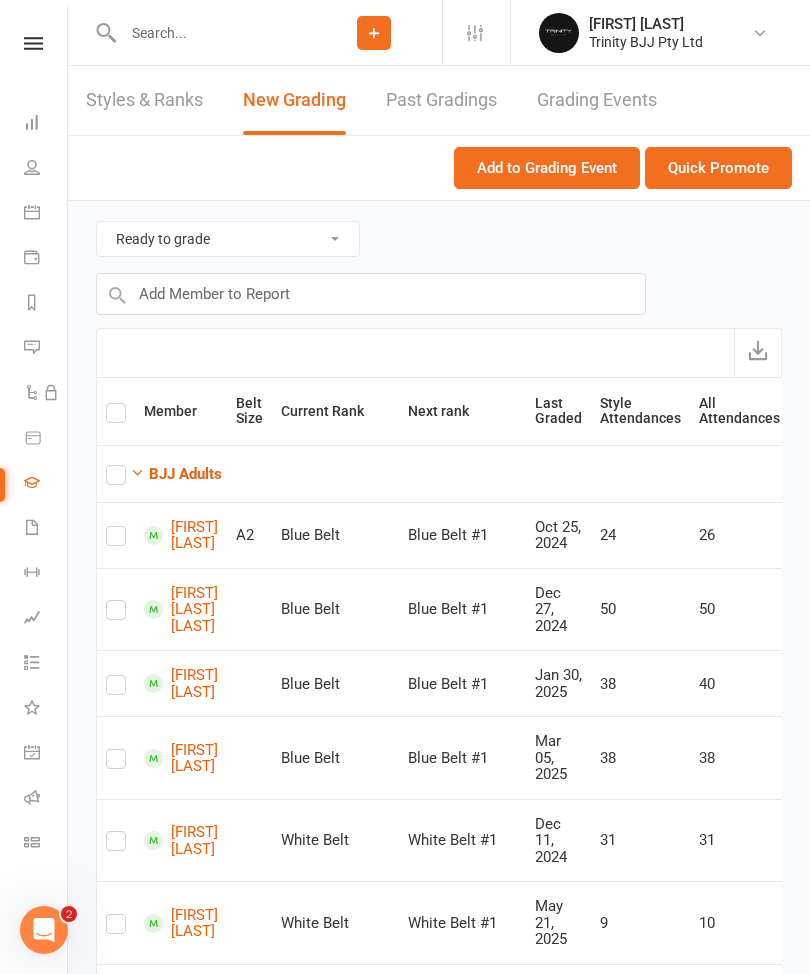 click on "Quick Promote" at bounding box center (718, 168) 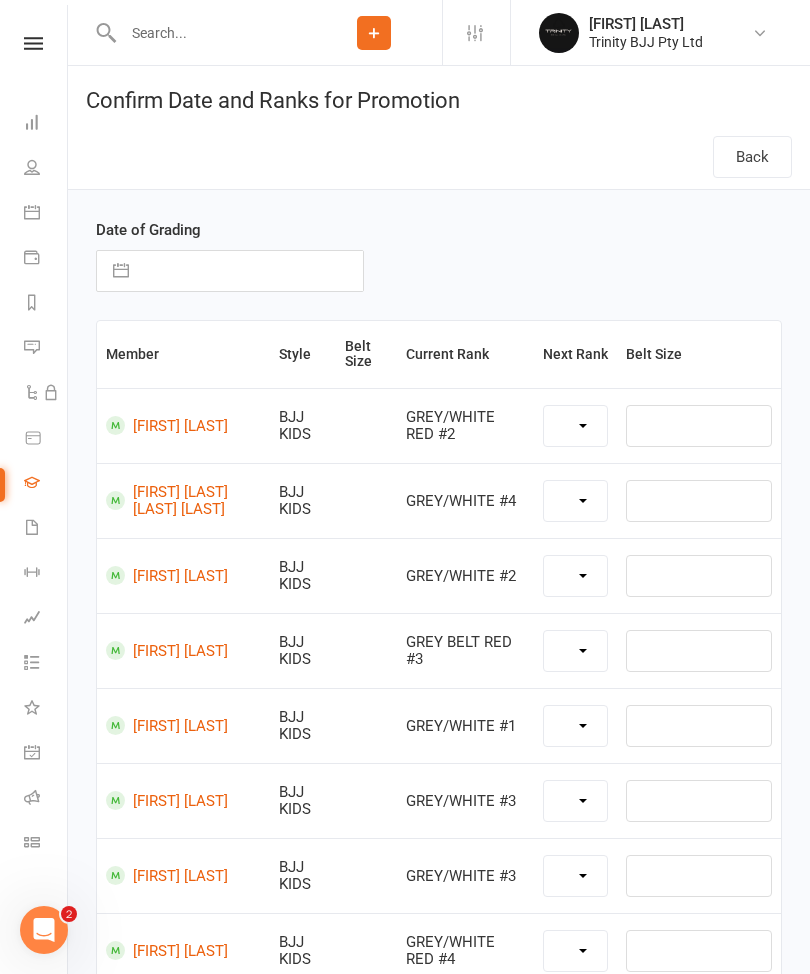 select on "43047" 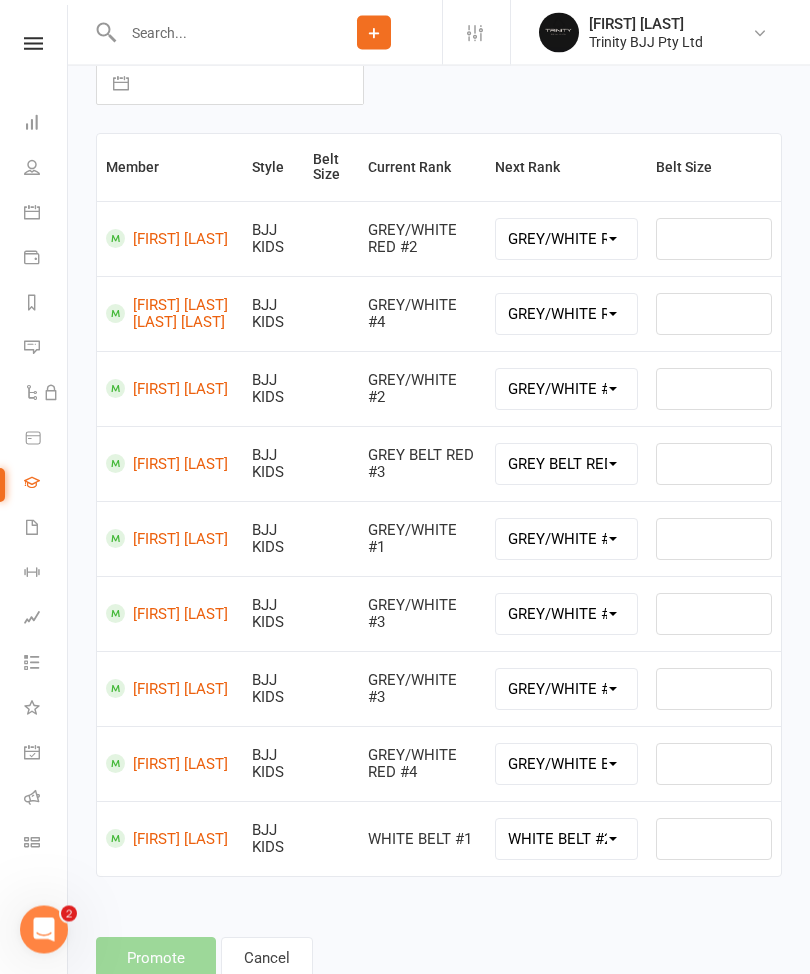 scroll, scrollTop: 175, scrollLeft: 0, axis: vertical 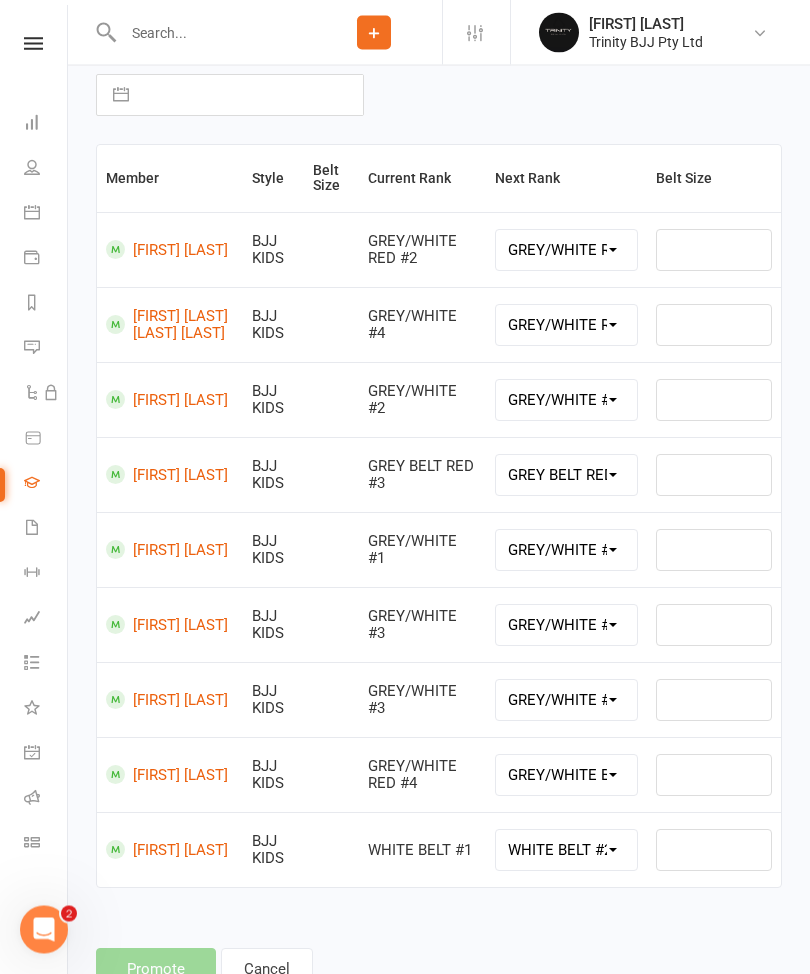click on "Promote Cancel" at bounding box center (439, 970) 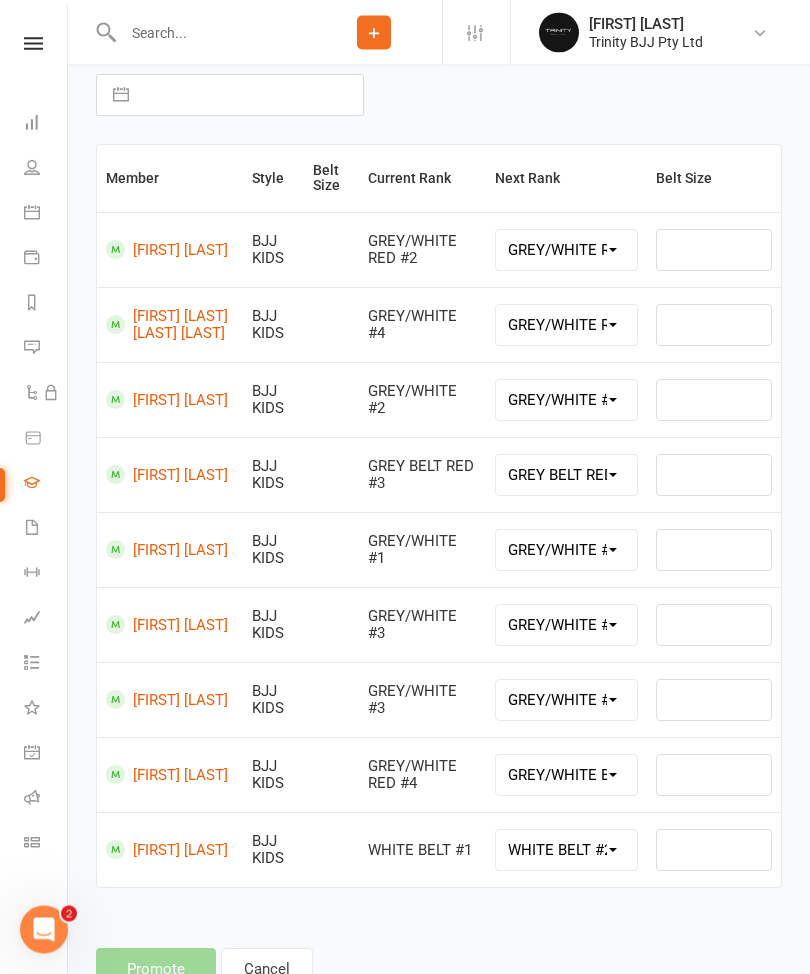 click at bounding box center [121, 96] 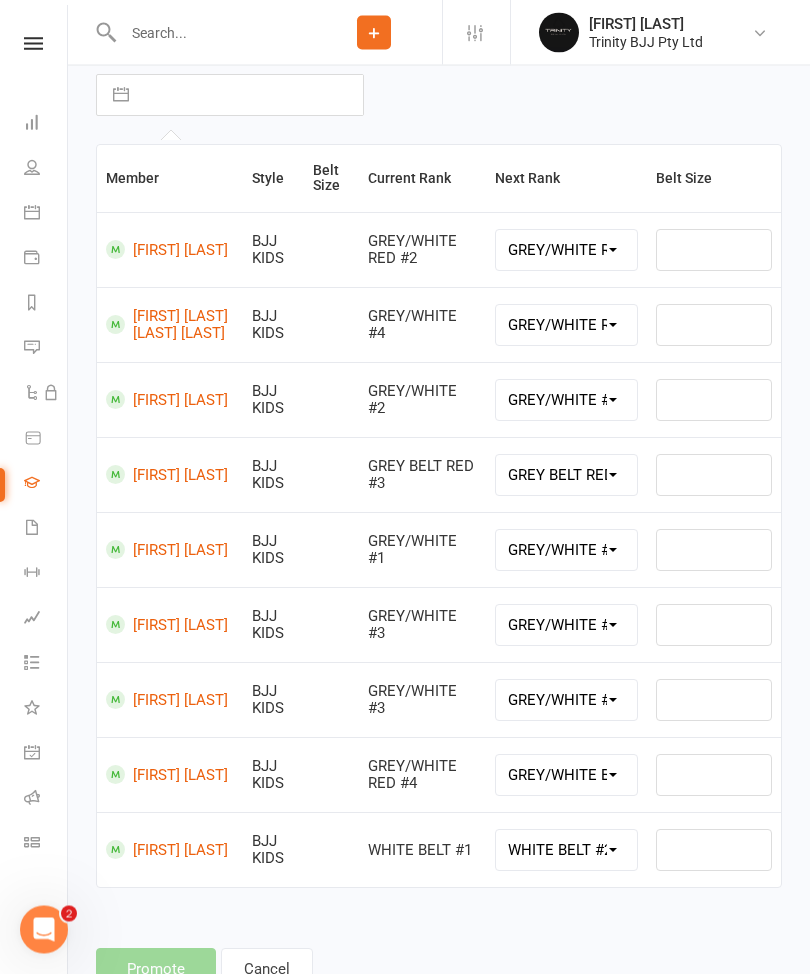 scroll, scrollTop: 176, scrollLeft: 0, axis: vertical 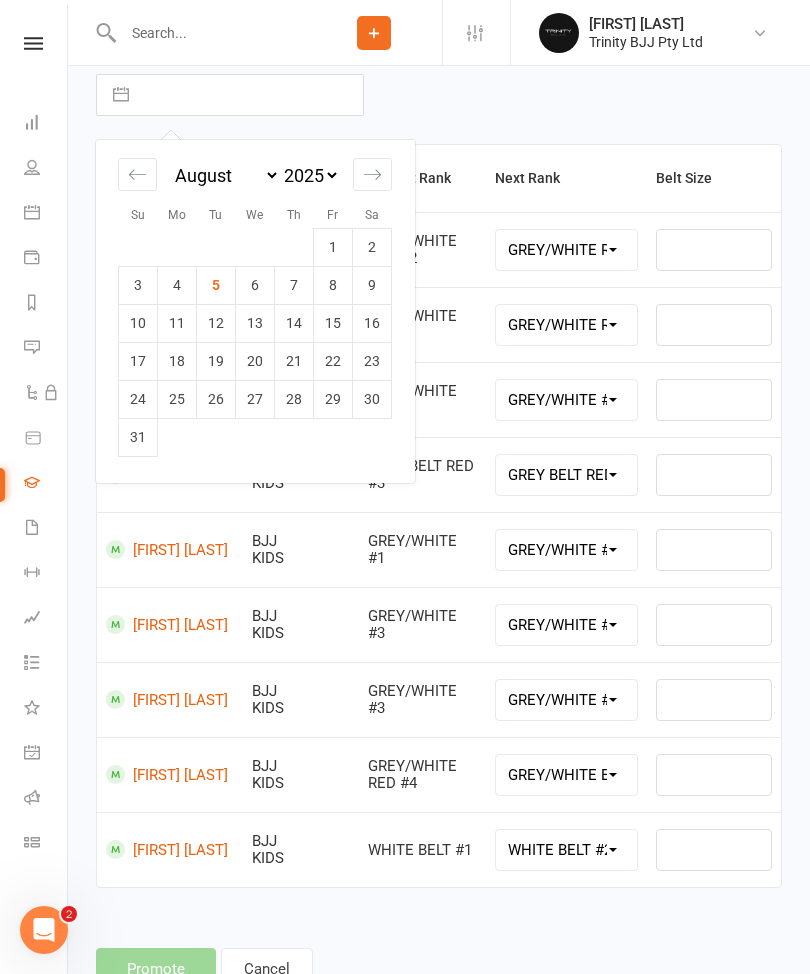 click on "5" at bounding box center [216, 285] 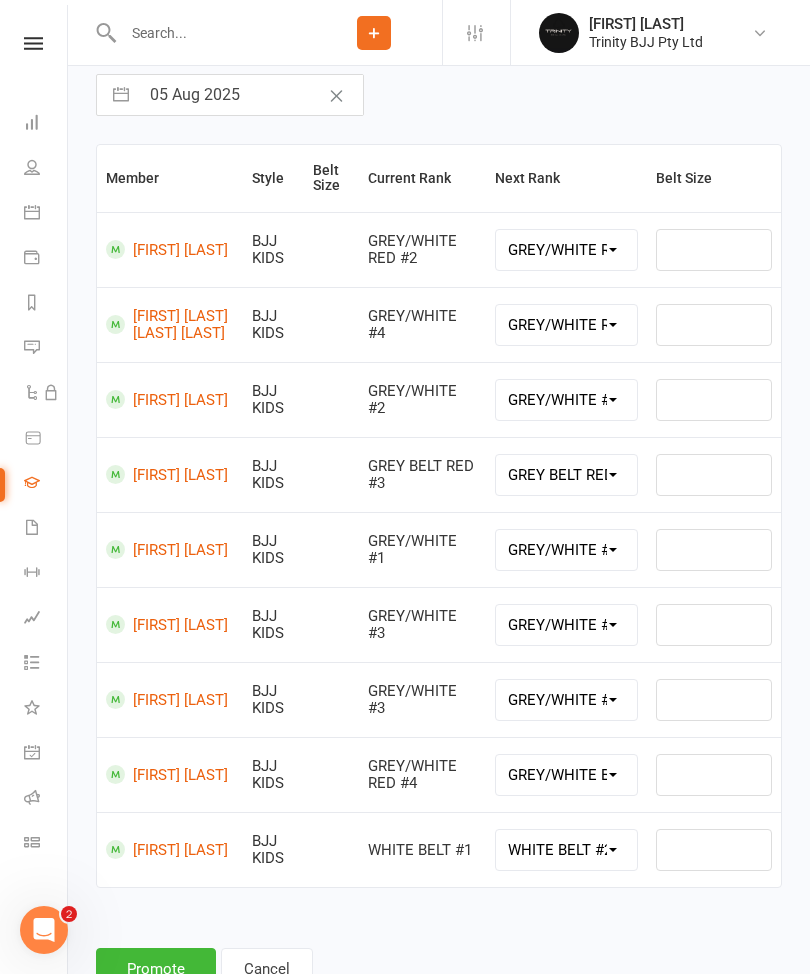 click on "Promote" at bounding box center (156, 969) 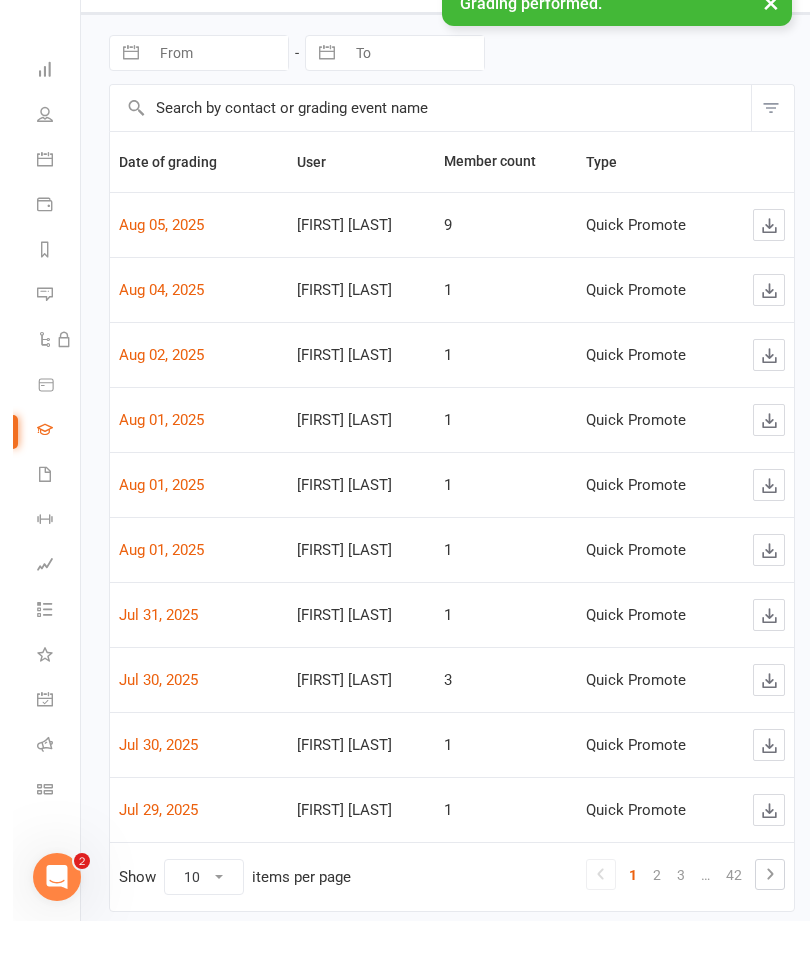 scroll, scrollTop: 68, scrollLeft: 0, axis: vertical 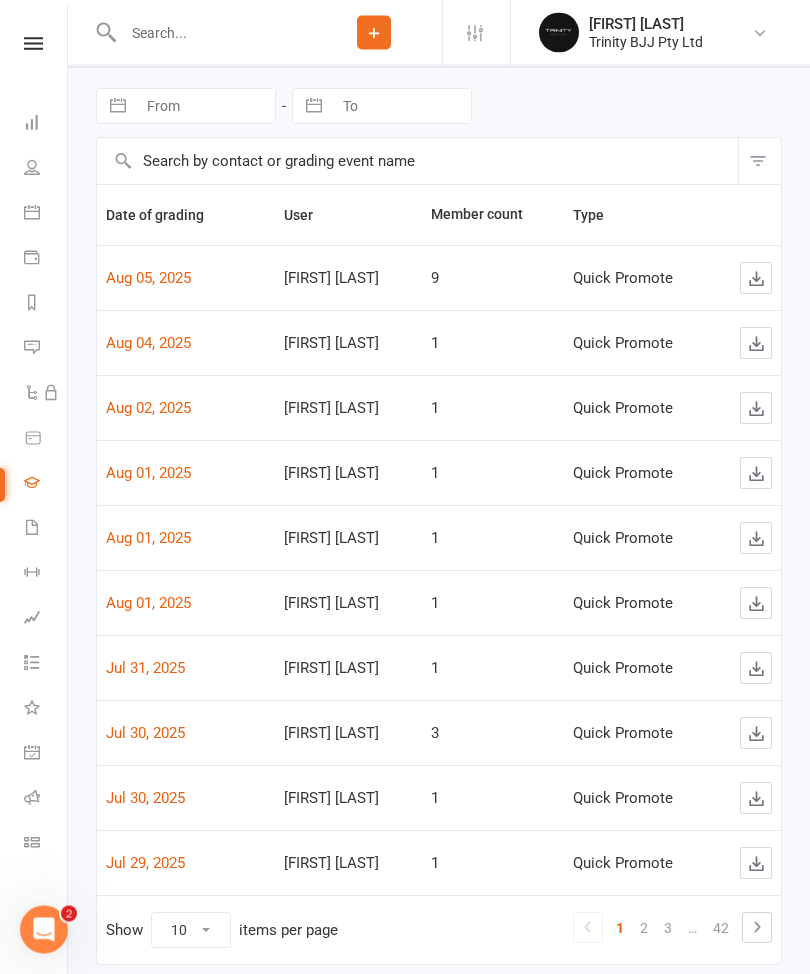 click on "Class check-in" at bounding box center (46, 844) 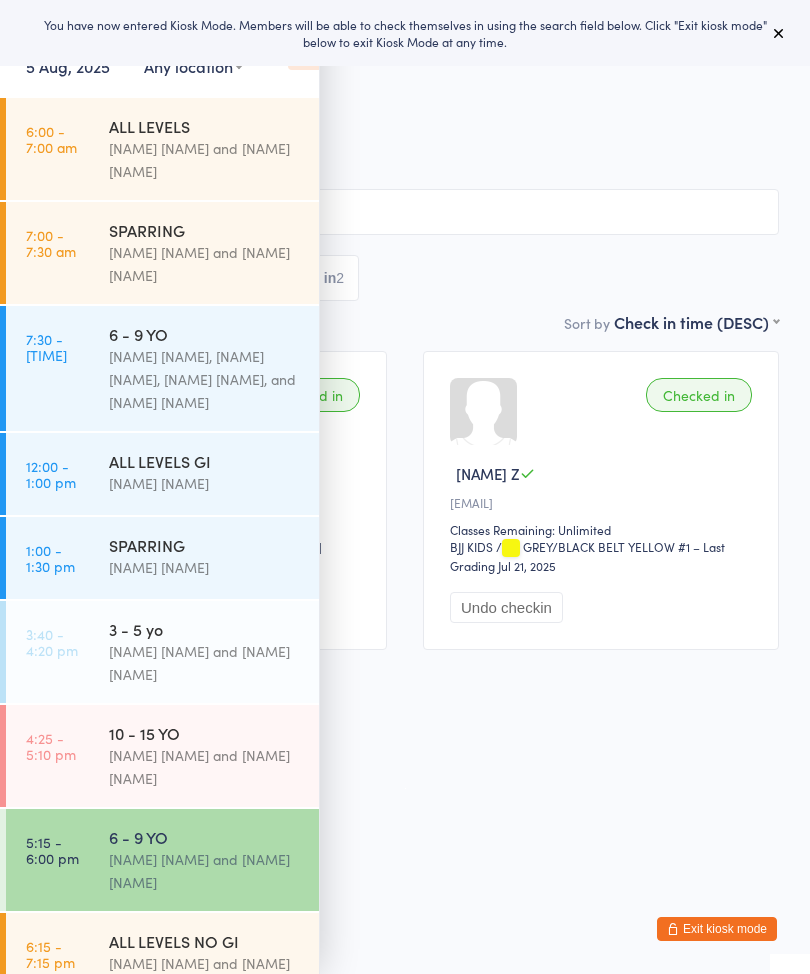 scroll, scrollTop: 0, scrollLeft: 0, axis: both 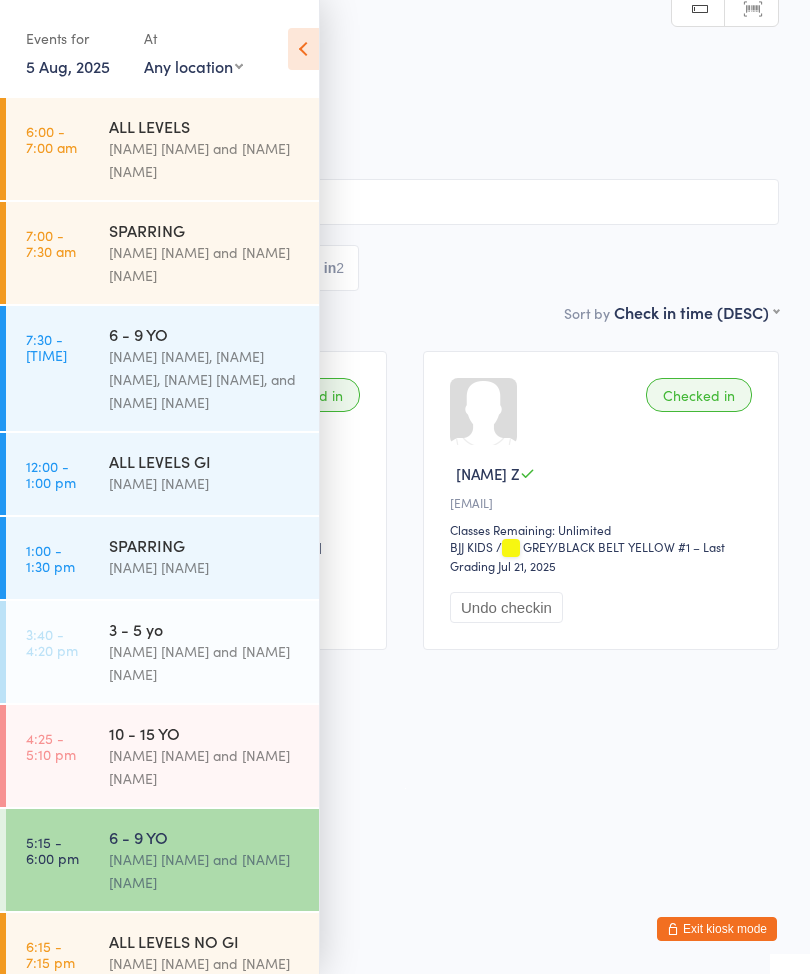 click at bounding box center [303, 49] 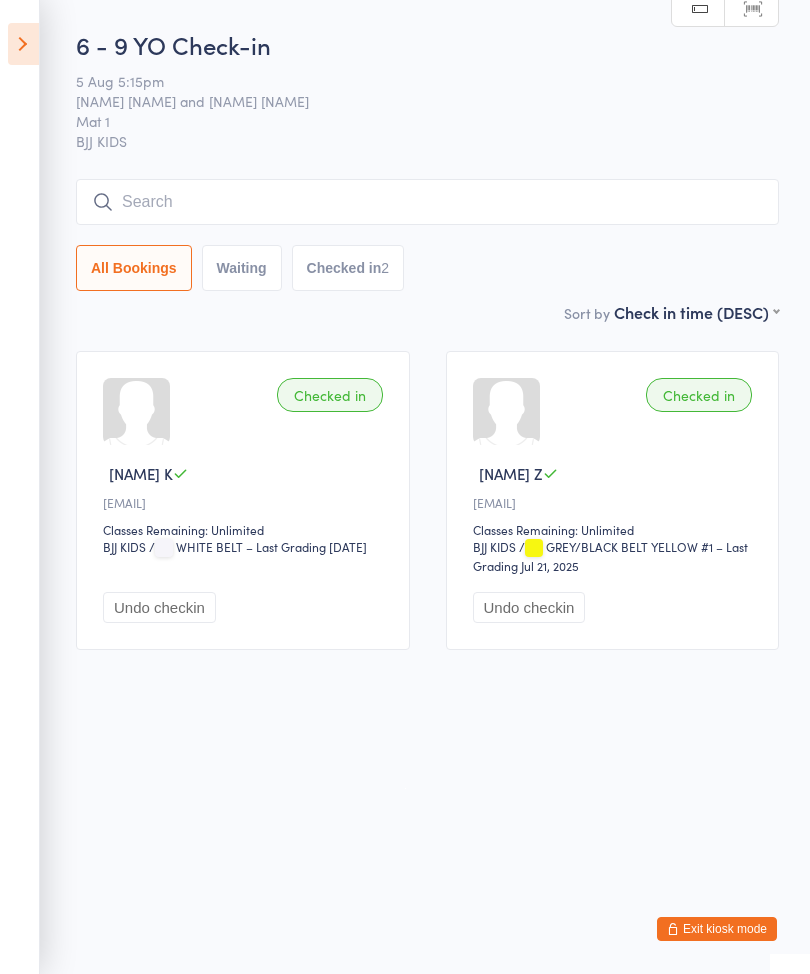 click on "Exit kiosk mode" at bounding box center (717, 929) 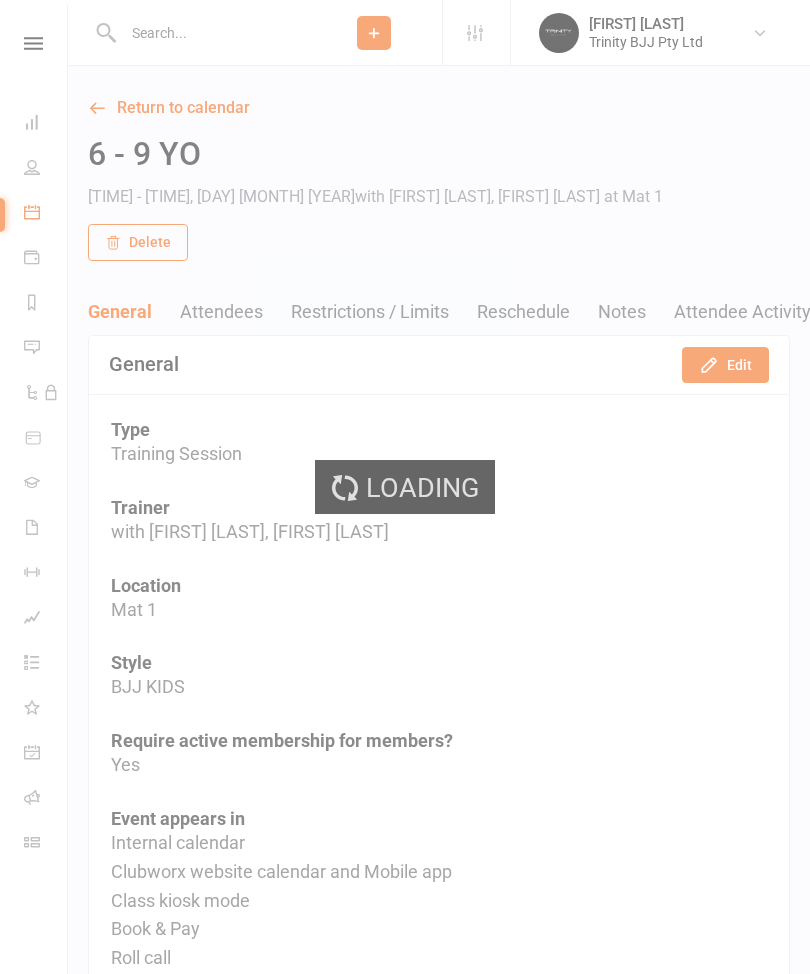 scroll, scrollTop: 0, scrollLeft: 0, axis: both 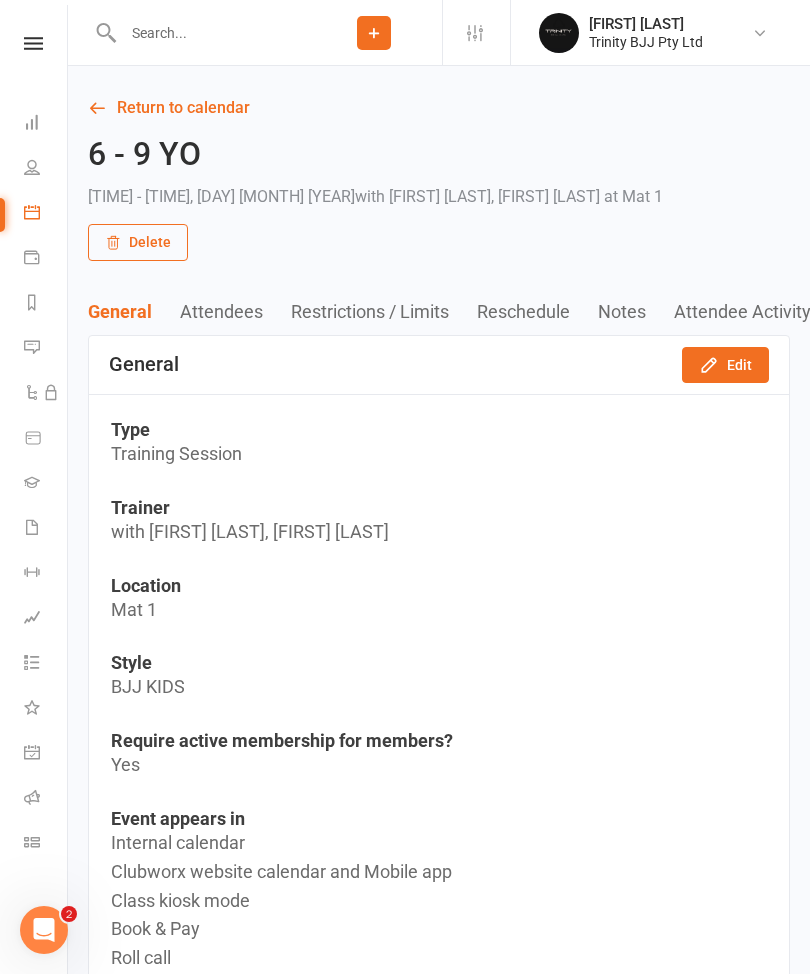 click at bounding box center (32, 482) 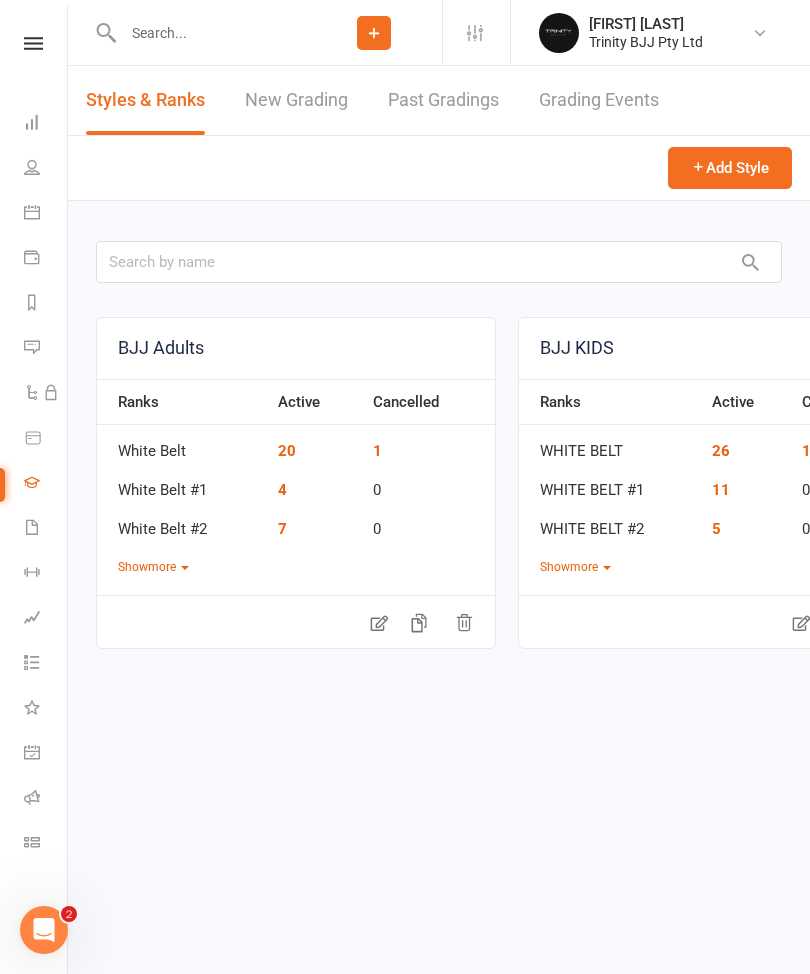 click on "New Grading" at bounding box center (296, 100) 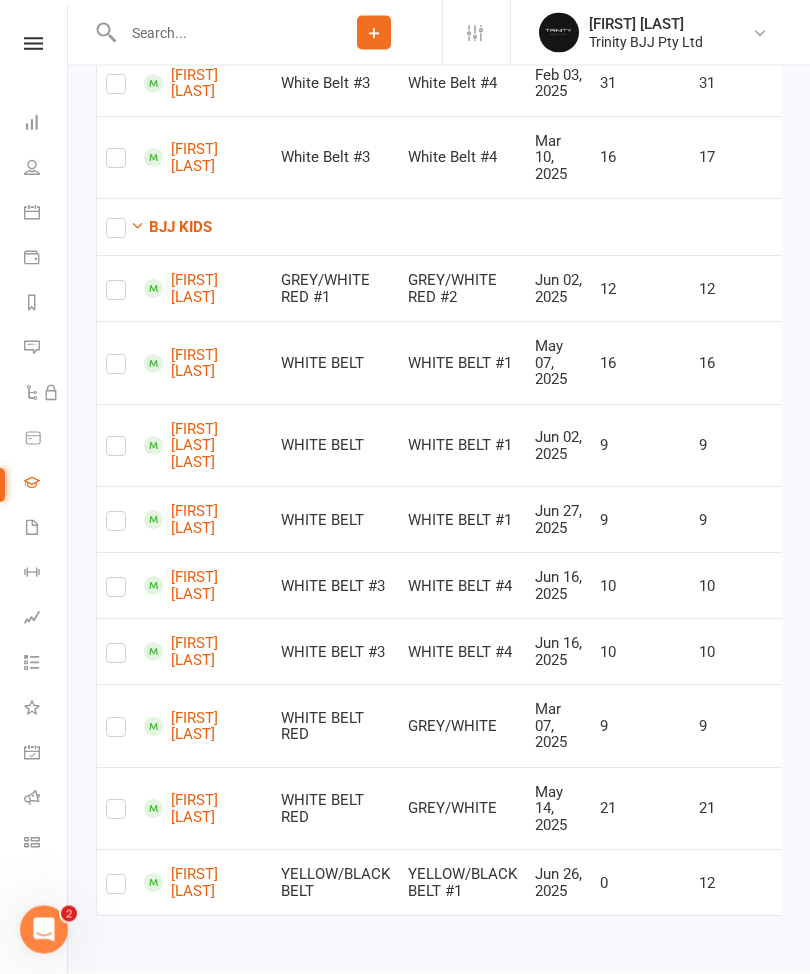 scroll, scrollTop: 969, scrollLeft: 0, axis: vertical 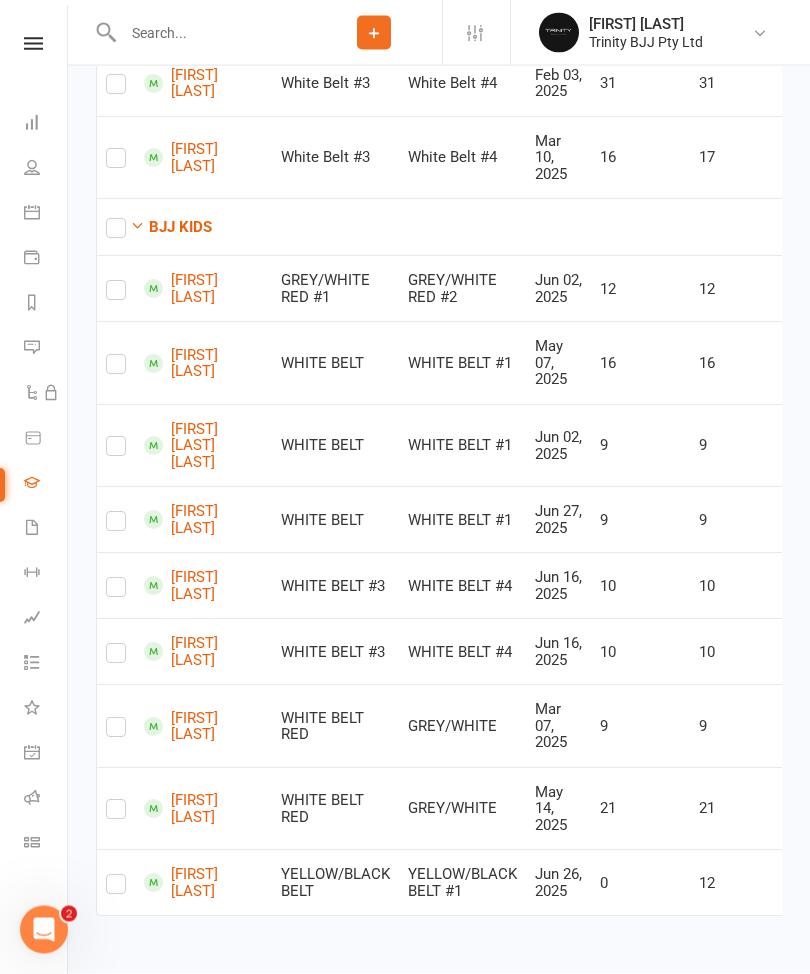 click on "[FIRST] [LAST]" at bounding box center [181, 364] 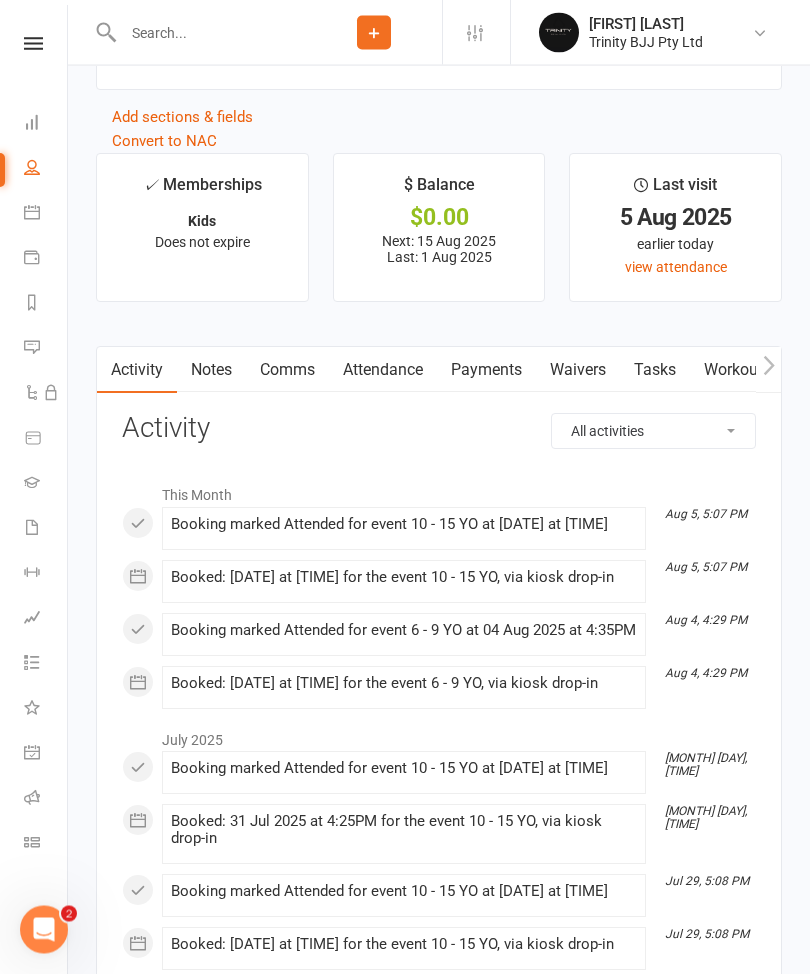 scroll, scrollTop: 1769, scrollLeft: 0, axis: vertical 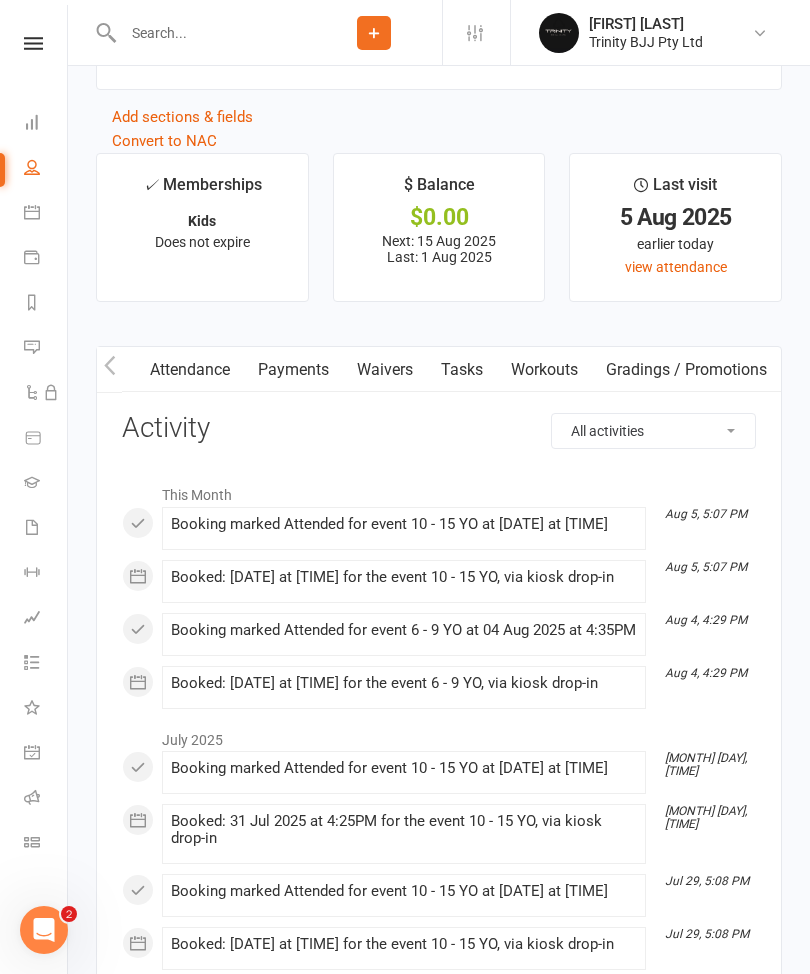 click on "Gradings / Promotions" at bounding box center (686, 370) 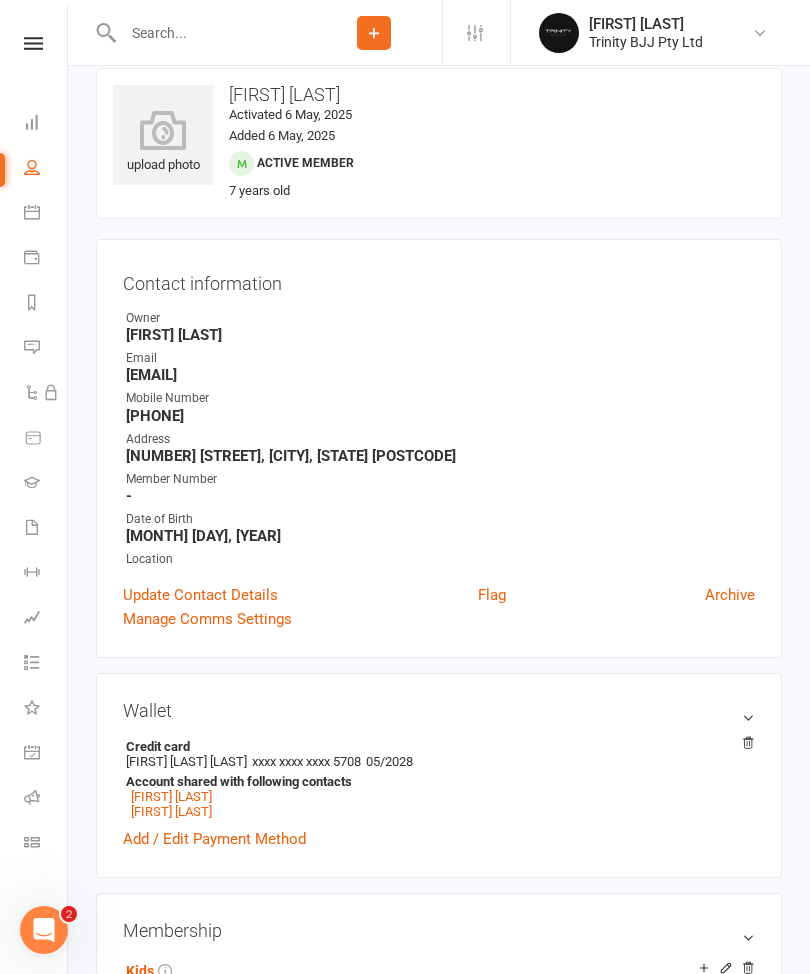 scroll, scrollTop: 0, scrollLeft: 0, axis: both 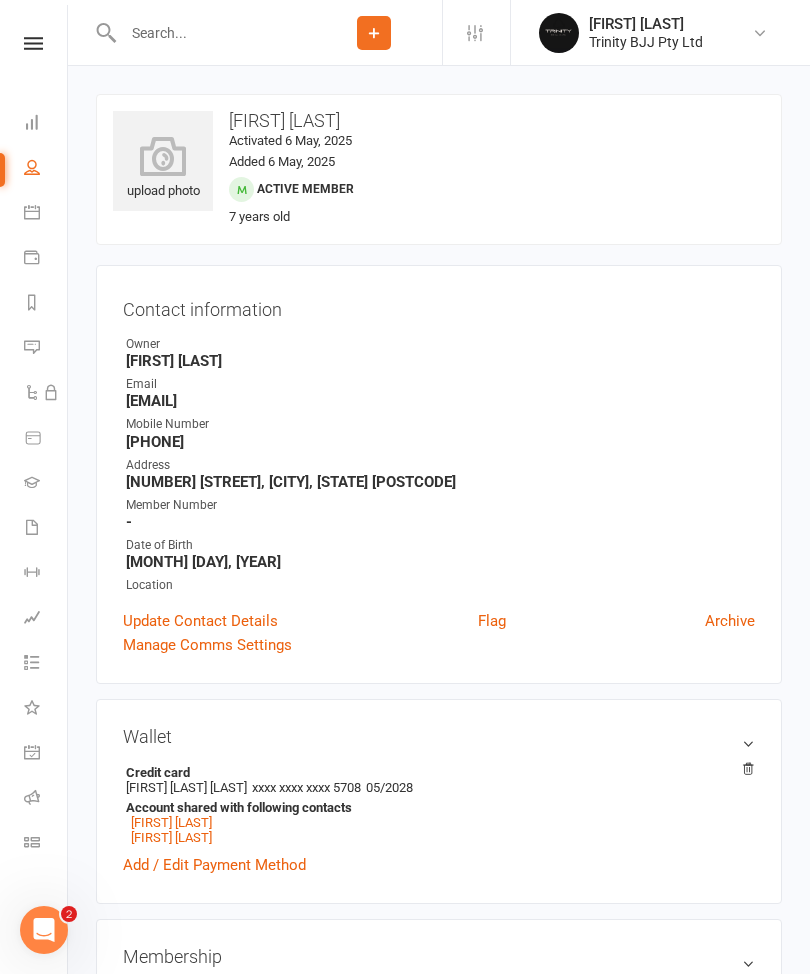 click at bounding box center (32, 167) 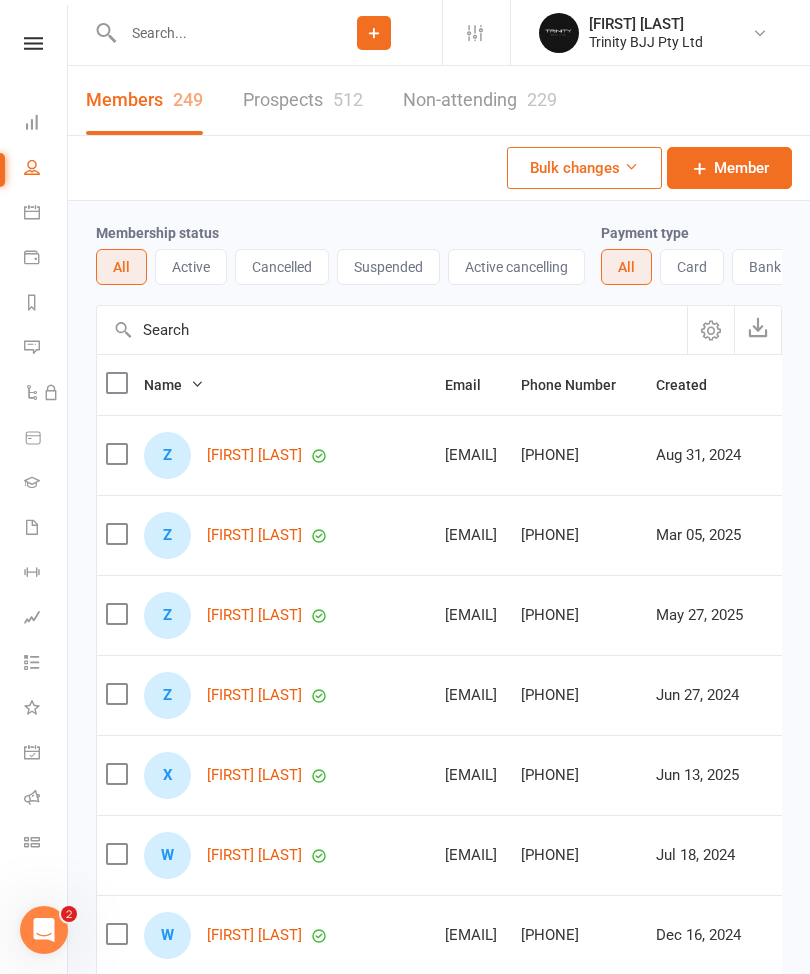 click at bounding box center (392, 330) 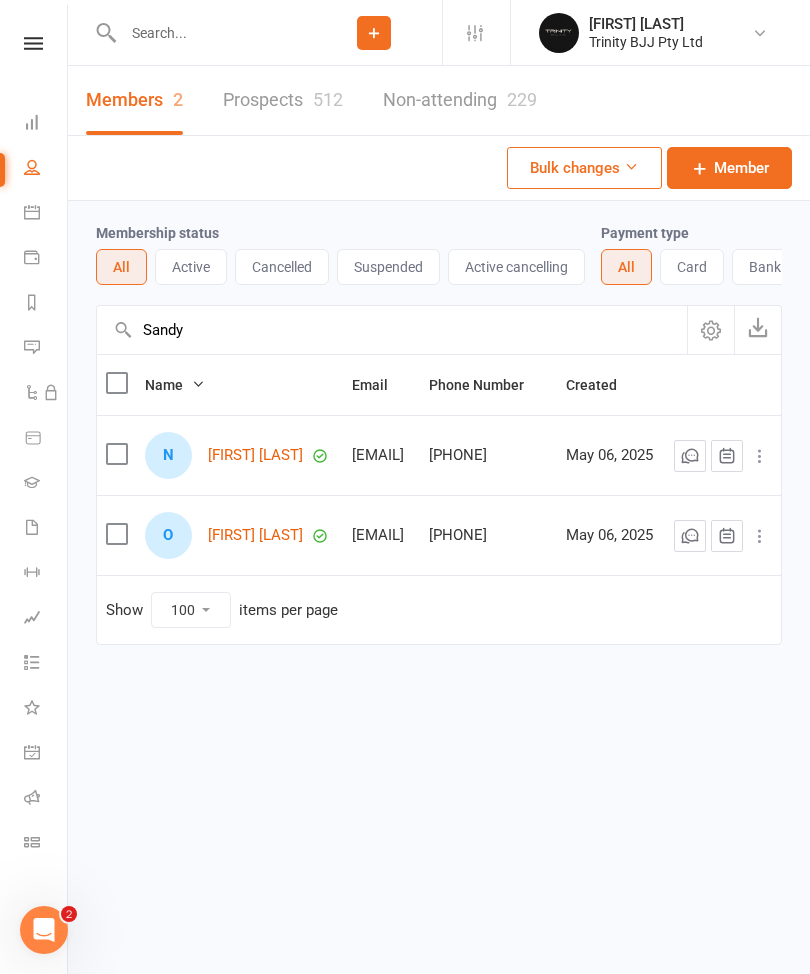 type on "Sandy" 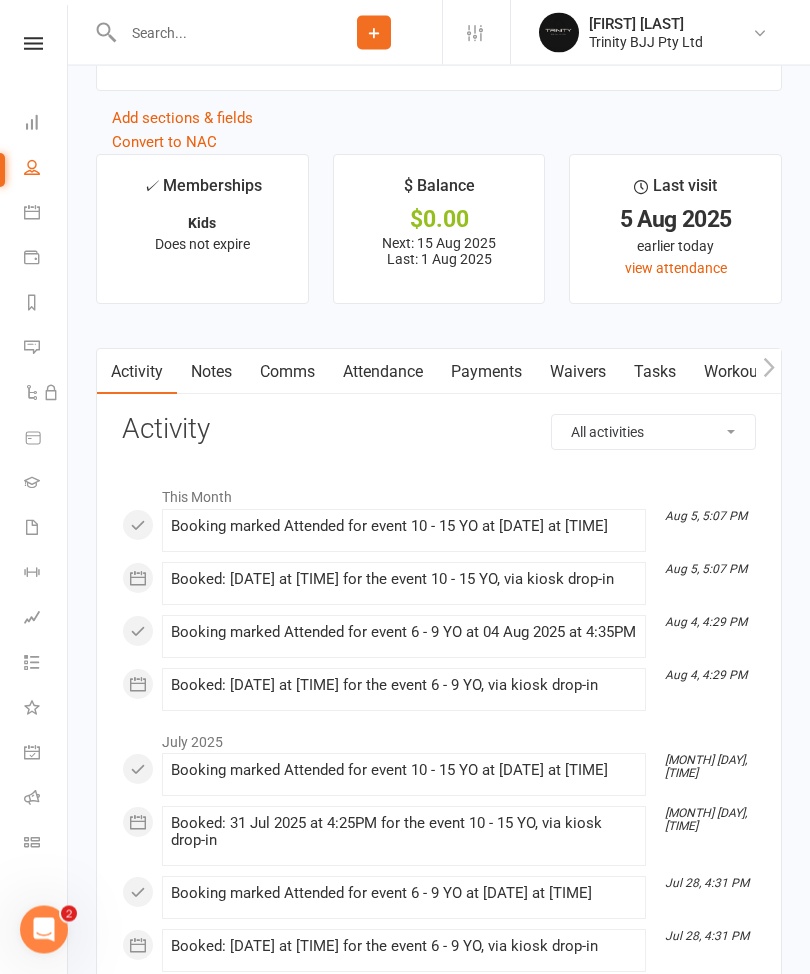 scroll, scrollTop: 1727, scrollLeft: 0, axis: vertical 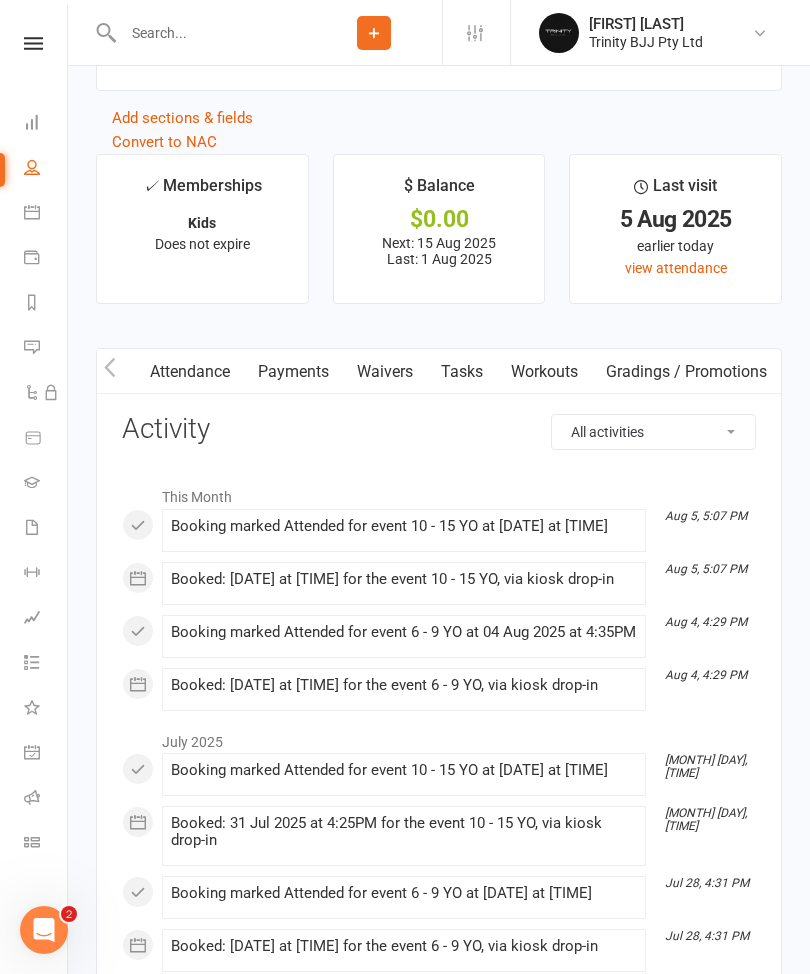 click on "Gradings / Promotions" at bounding box center [686, 372] 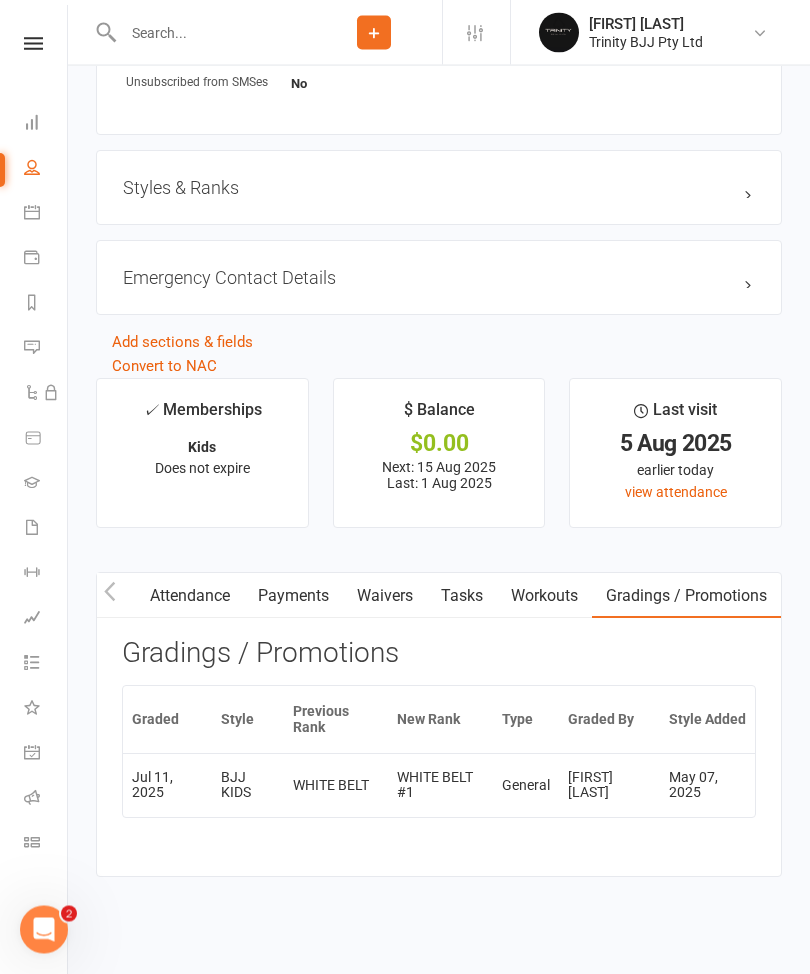 scroll, scrollTop: 1537, scrollLeft: 0, axis: vertical 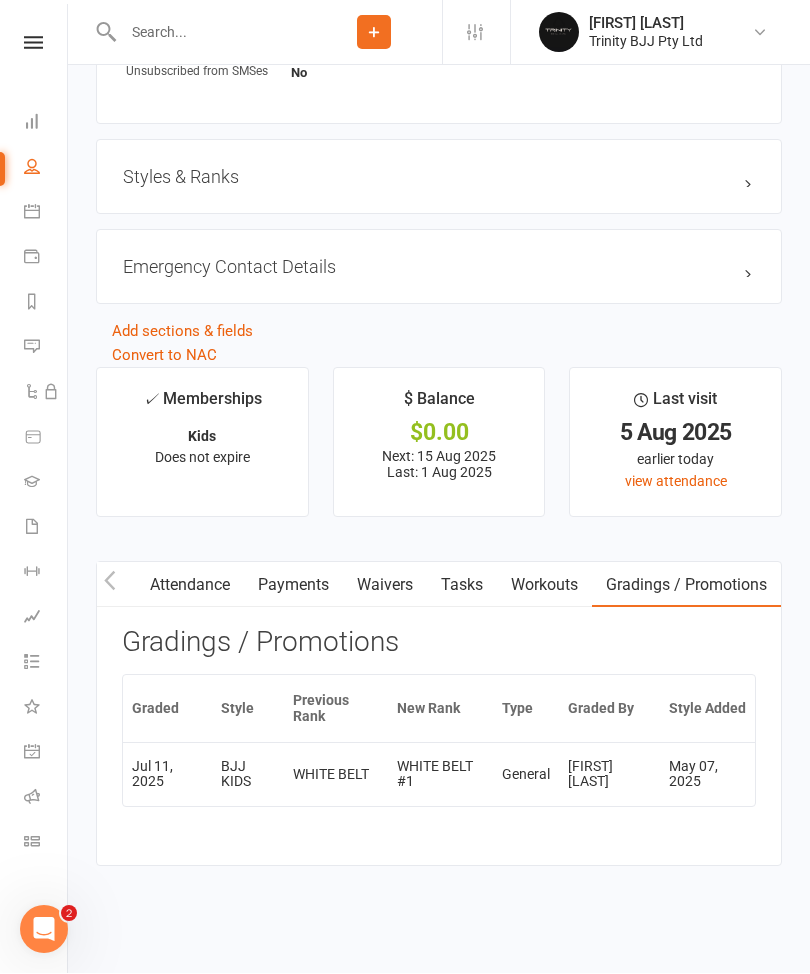 click at bounding box center [32, 167] 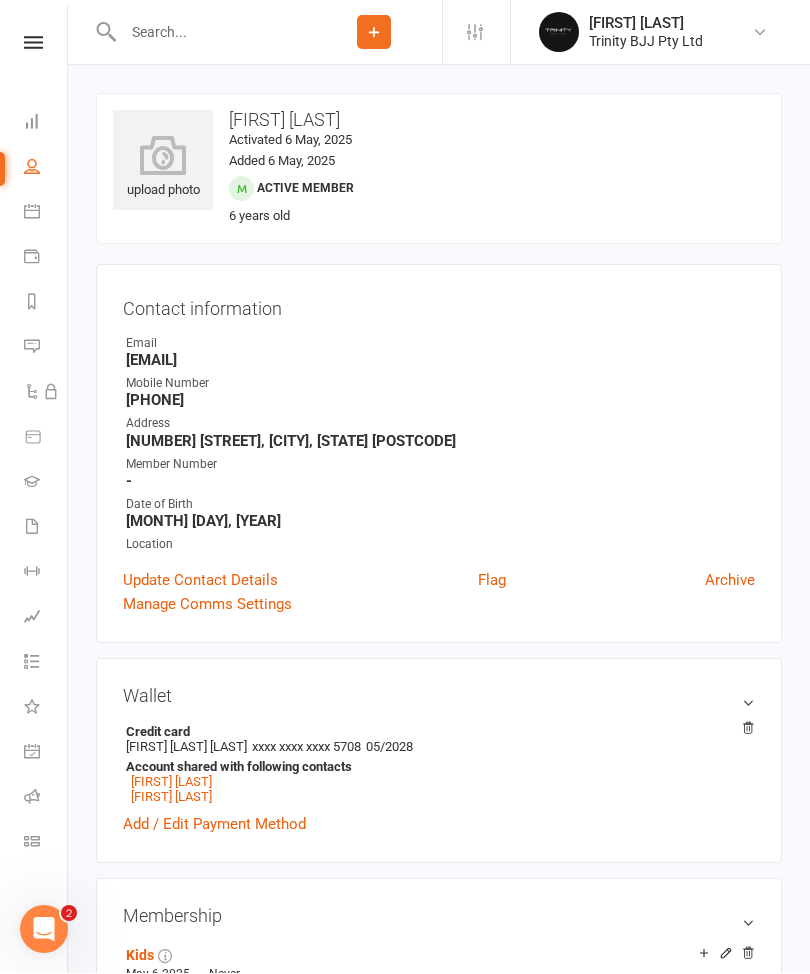 select on "100" 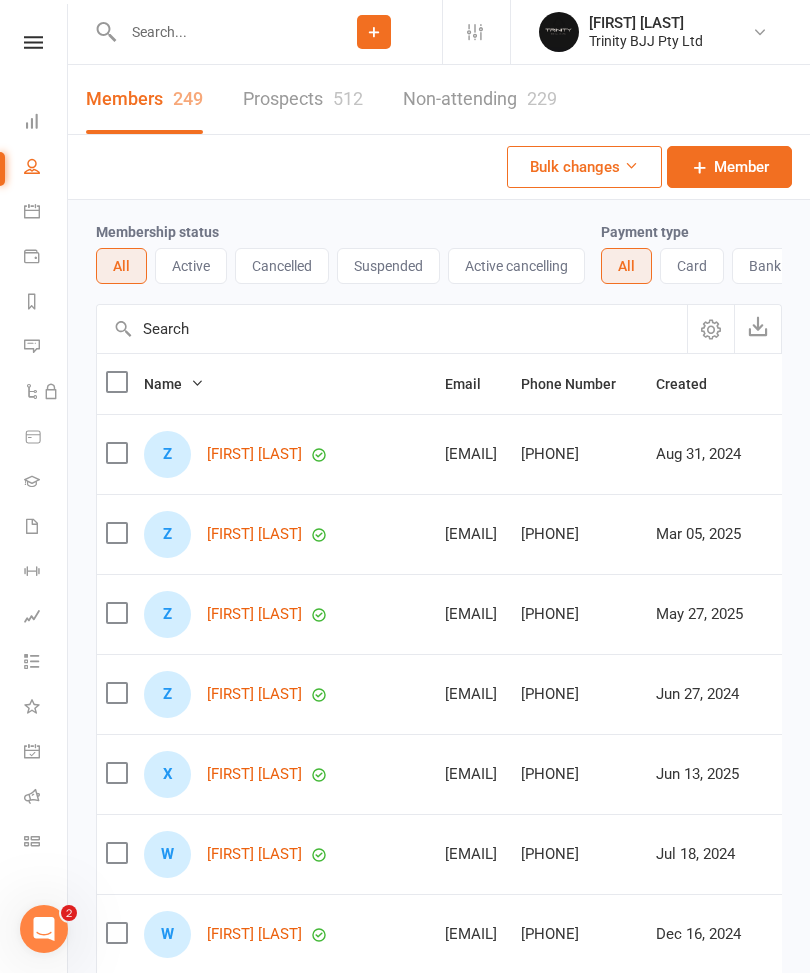 scroll, scrollTop: 1, scrollLeft: 0, axis: vertical 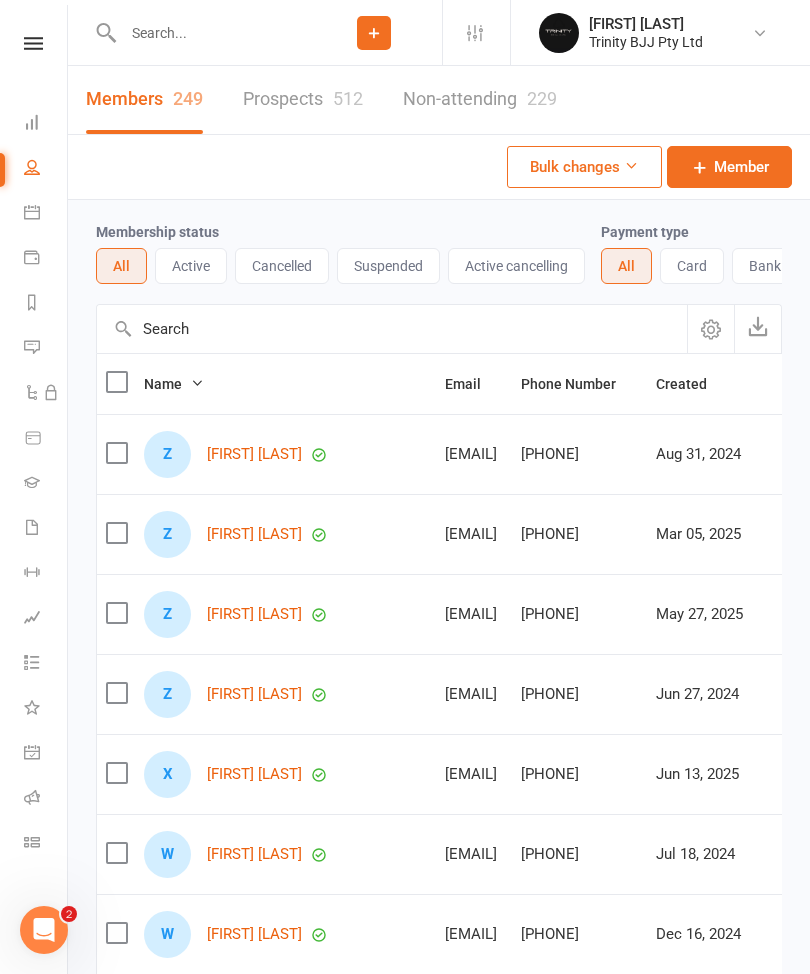 click on "Gradings" at bounding box center (46, 484) 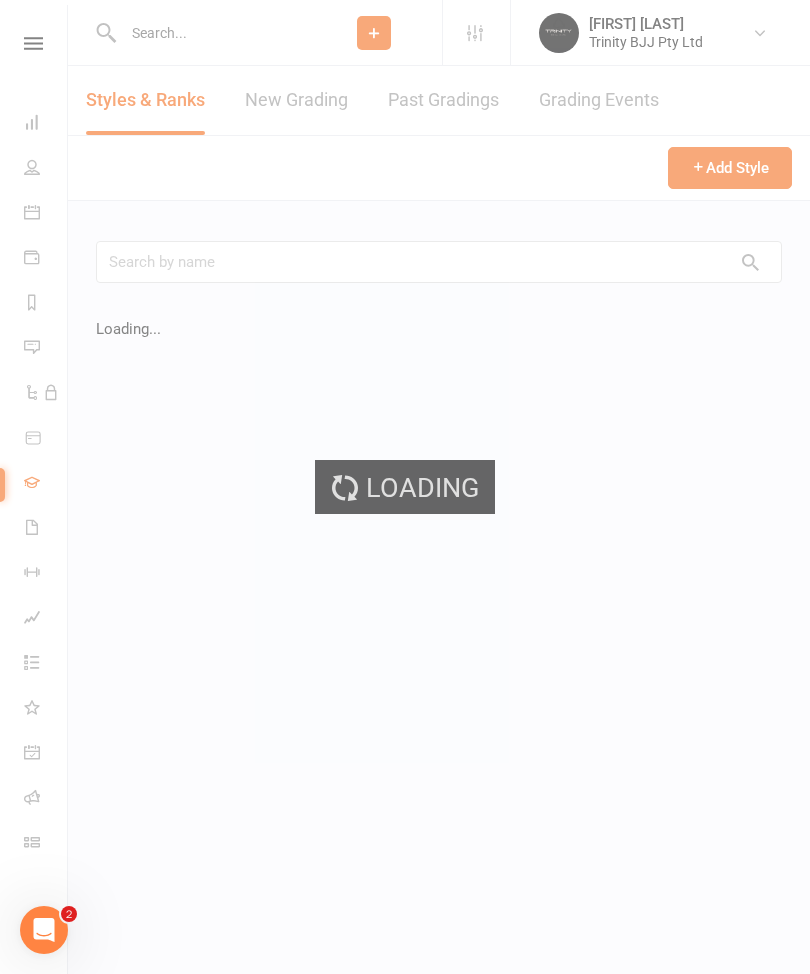 scroll, scrollTop: 0, scrollLeft: 0, axis: both 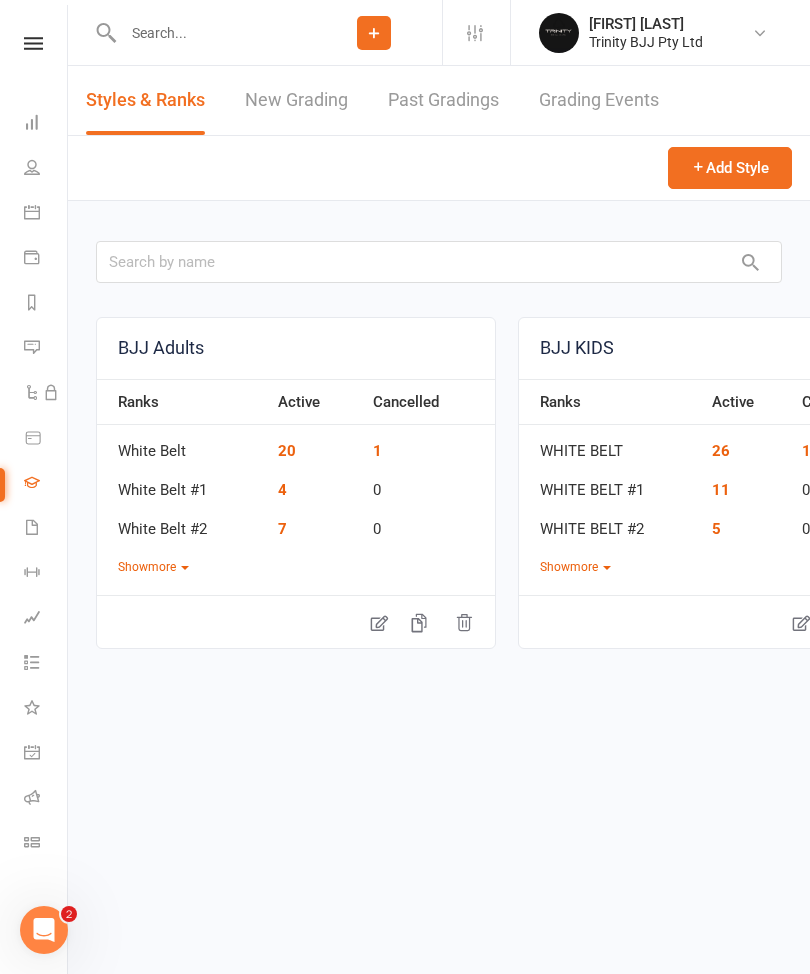 click on "New Grading" at bounding box center [296, 100] 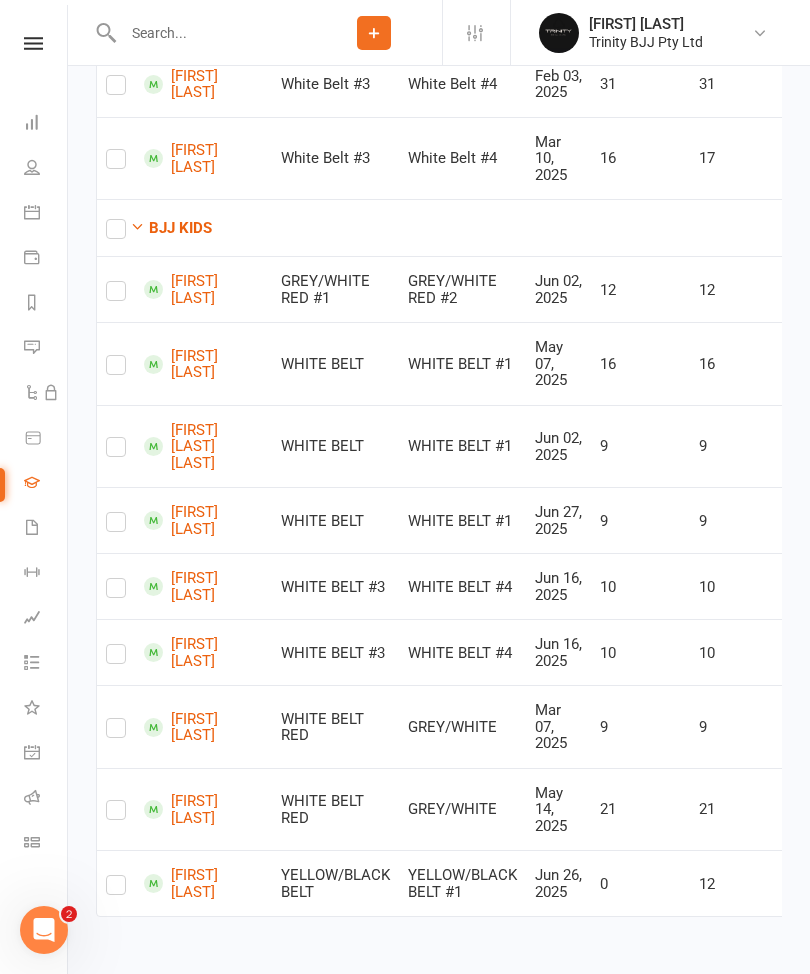 scroll, scrollTop: 969, scrollLeft: 0, axis: vertical 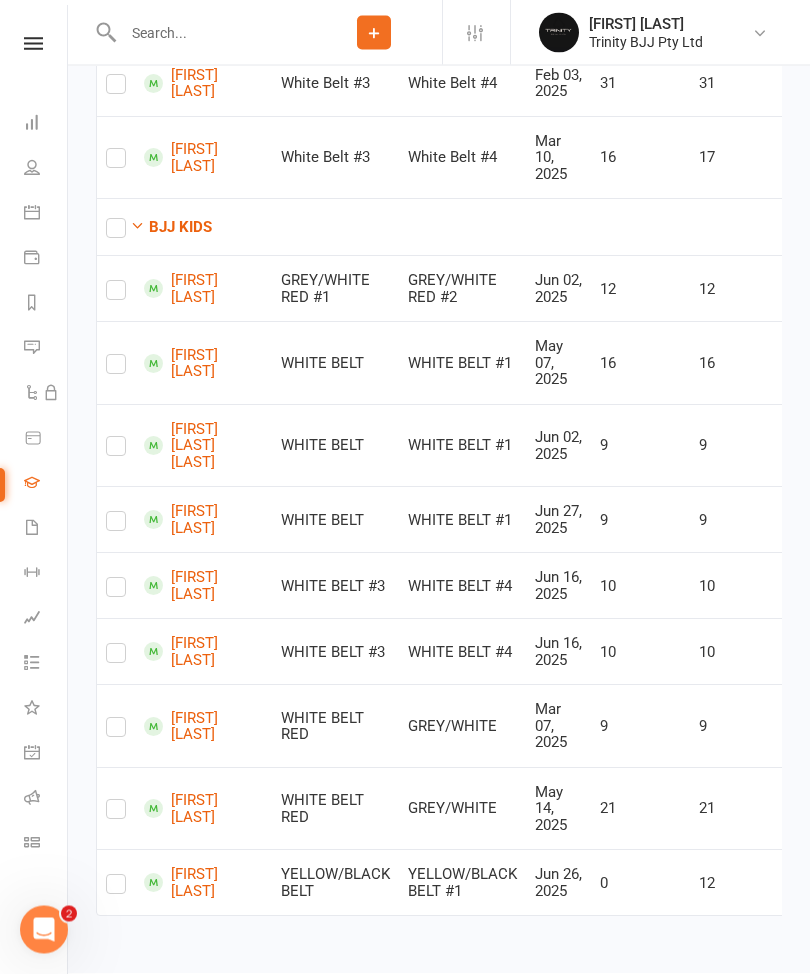 click at bounding box center (116, 369) 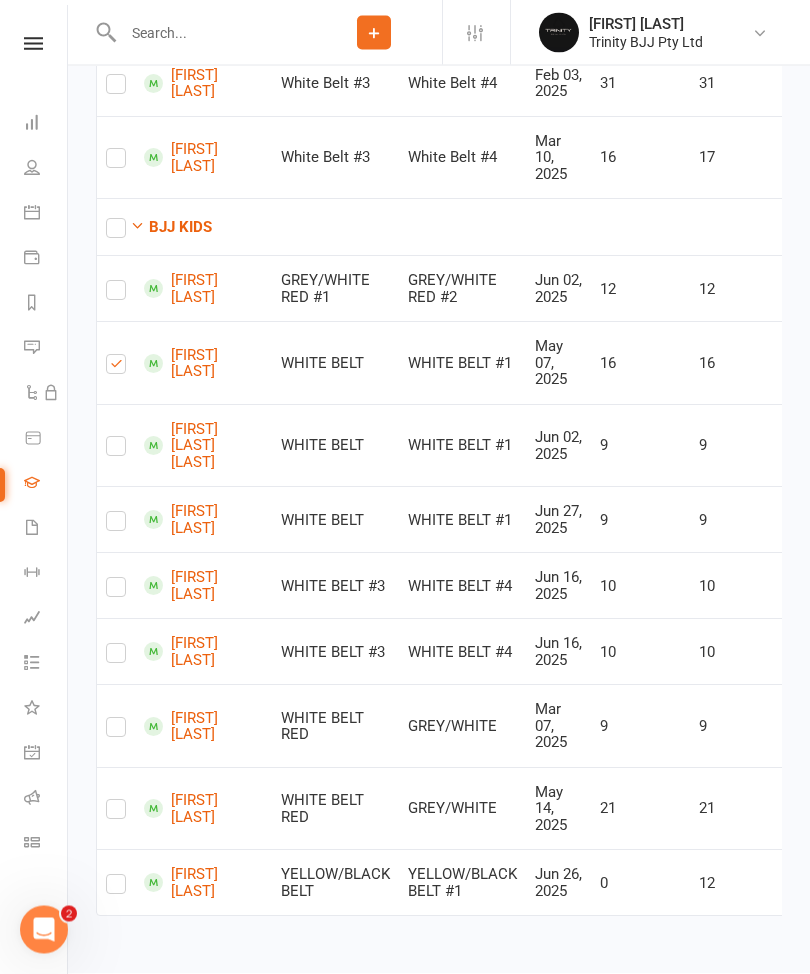 checkbox on "true" 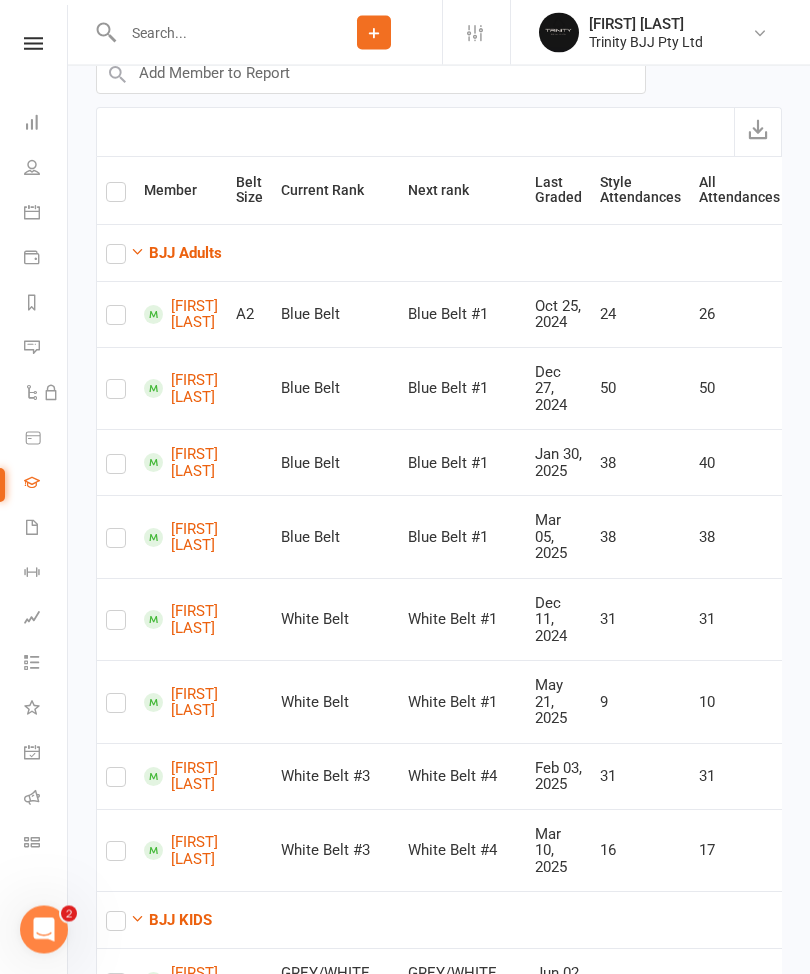 scroll, scrollTop: 0, scrollLeft: 0, axis: both 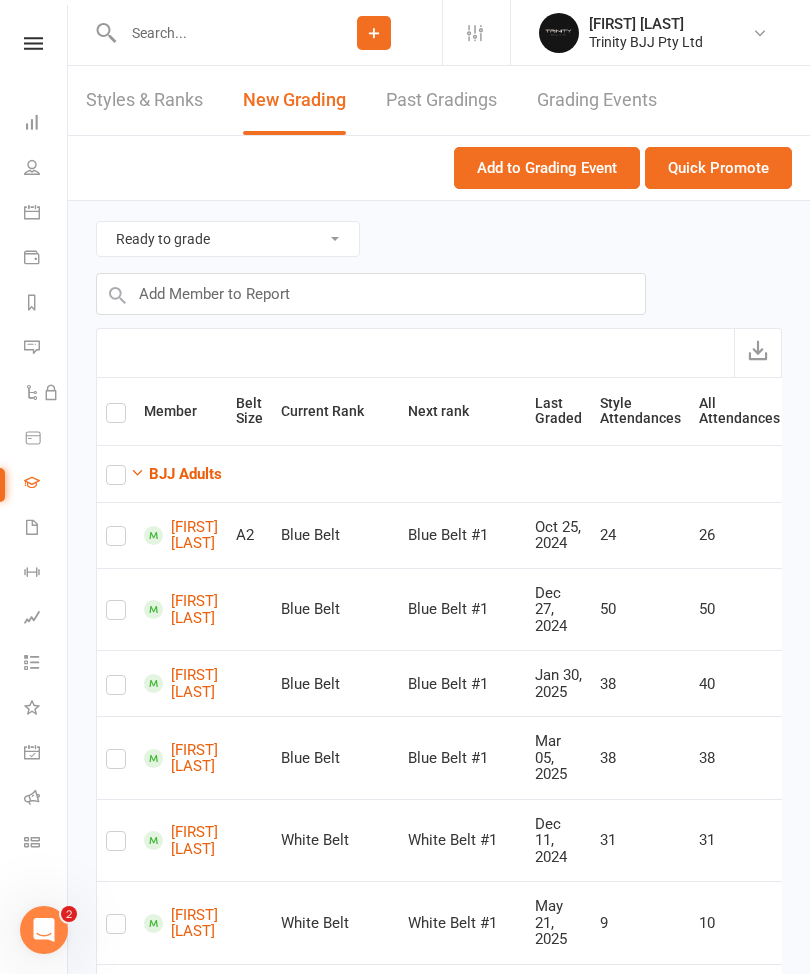 click on "Quick Promote" at bounding box center [718, 168] 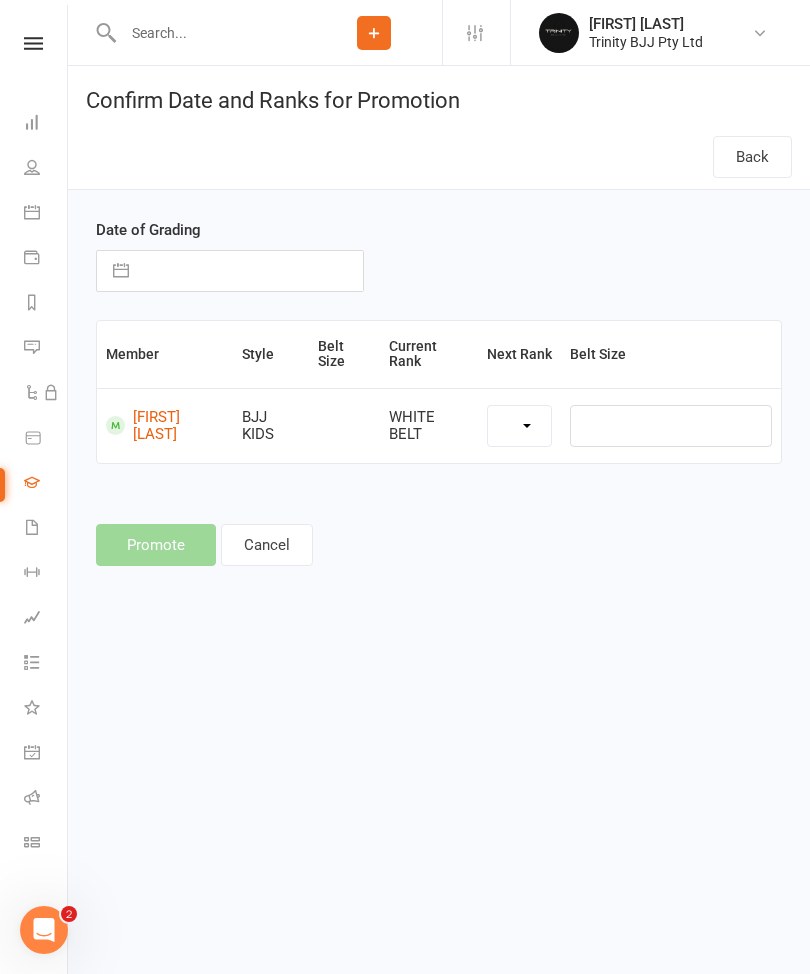 select on "39734" 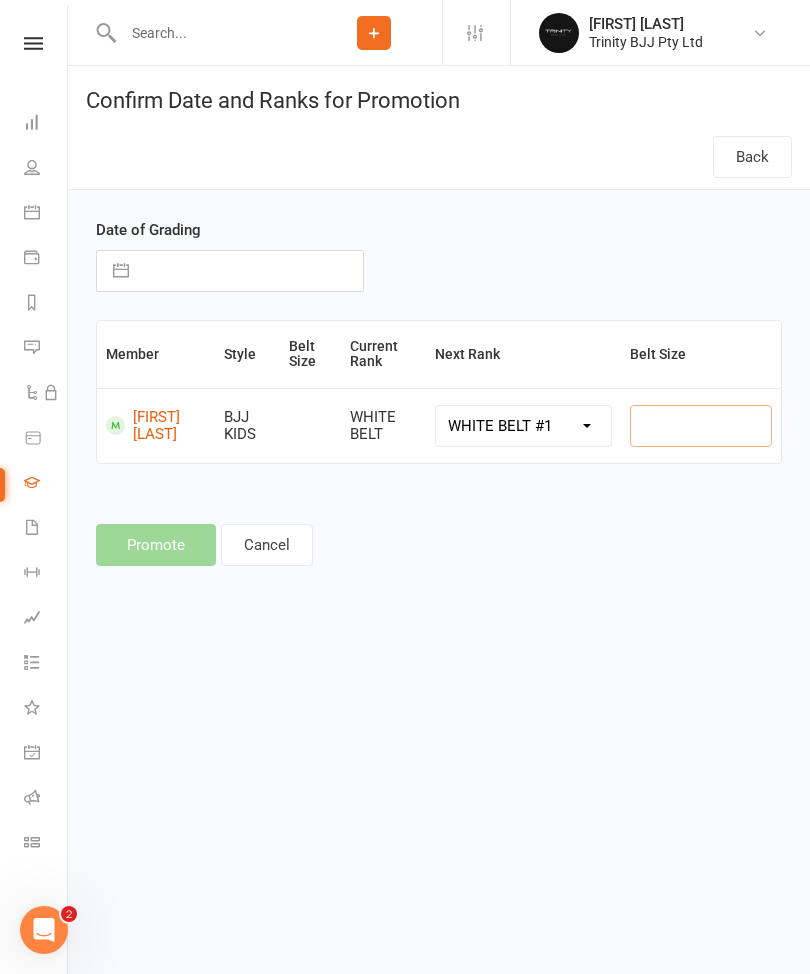 click at bounding box center (701, 426) 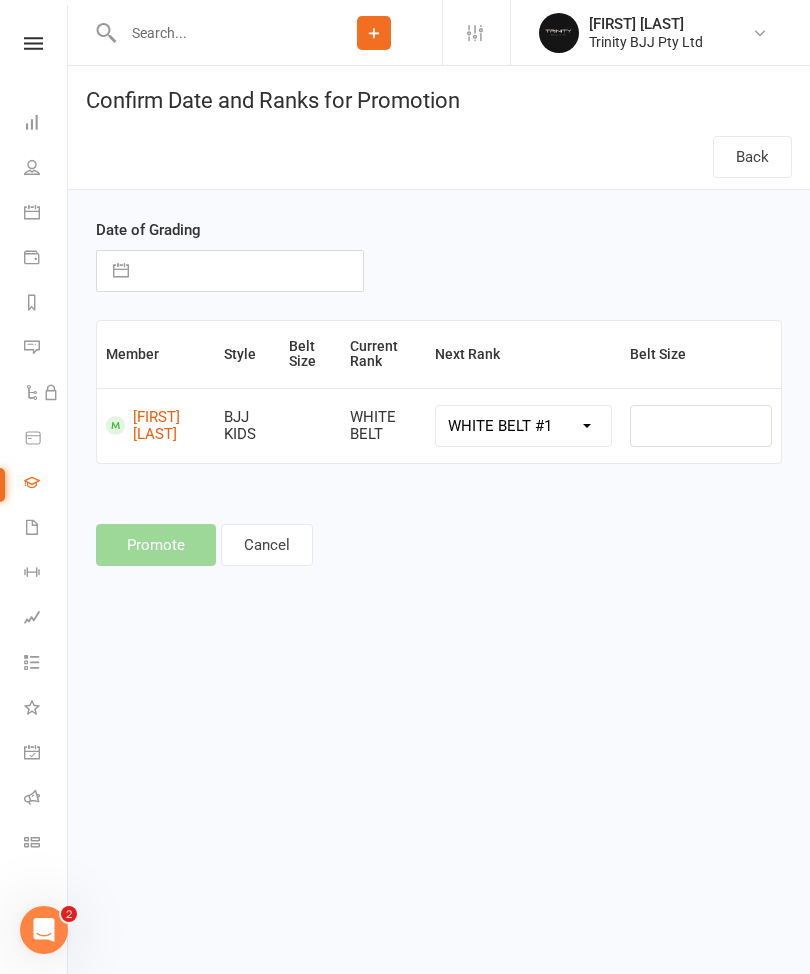 click at bounding box center (121, 271) 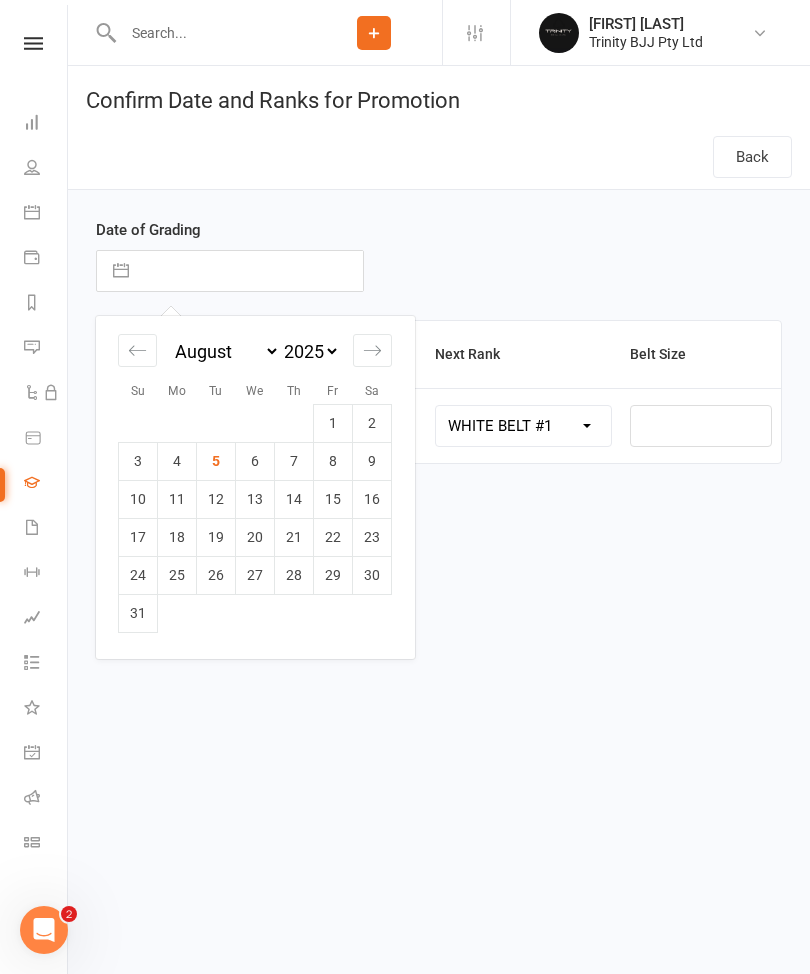 click 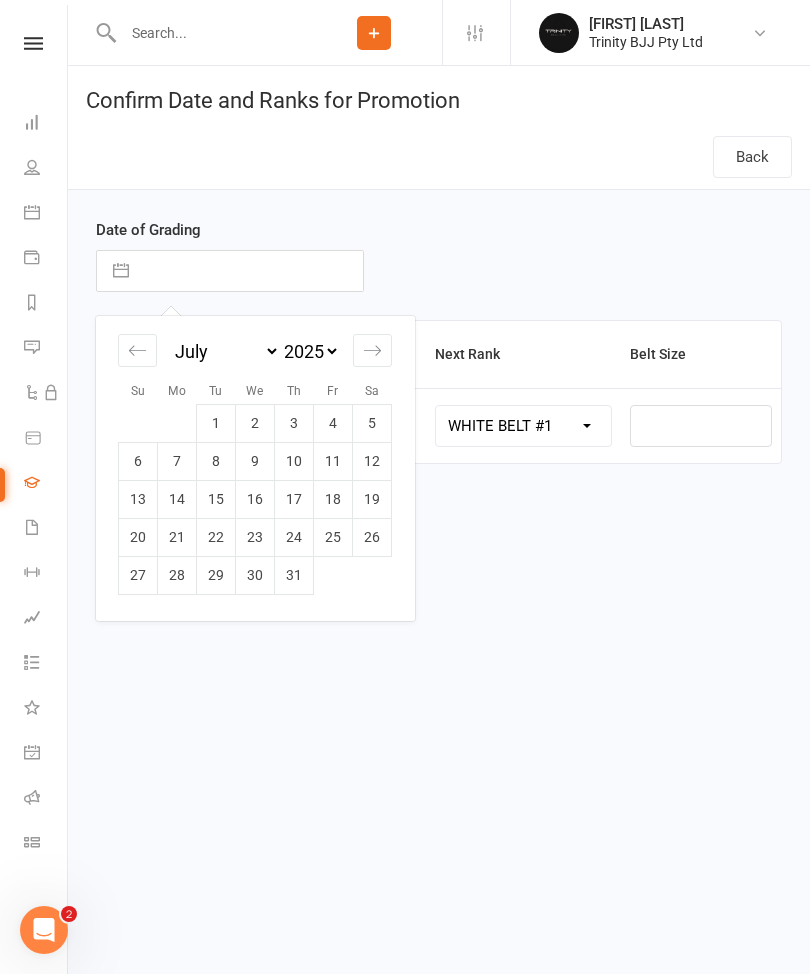 click on "11" at bounding box center (333, 461) 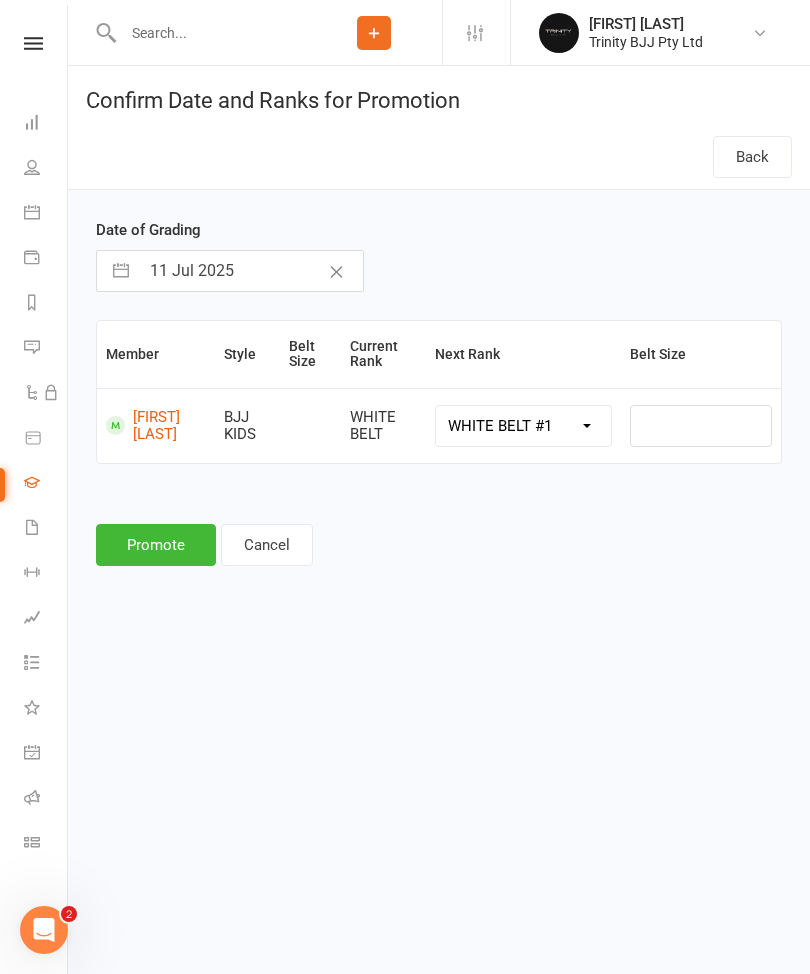 click on "Promote" at bounding box center (156, 545) 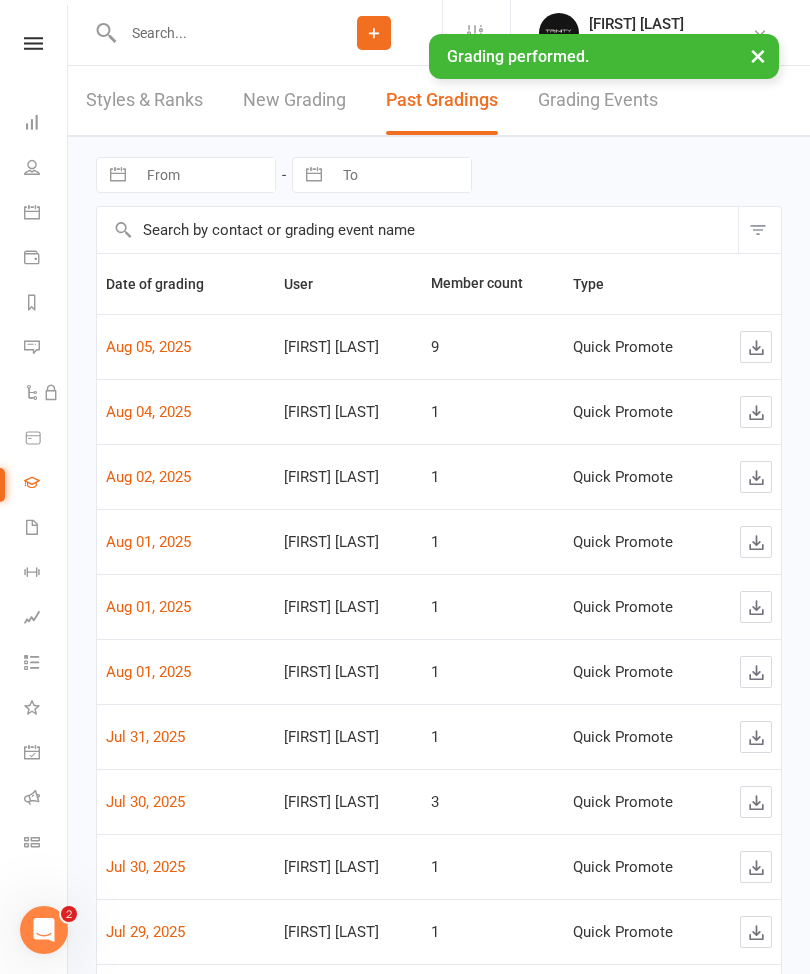 click at bounding box center [32, 482] 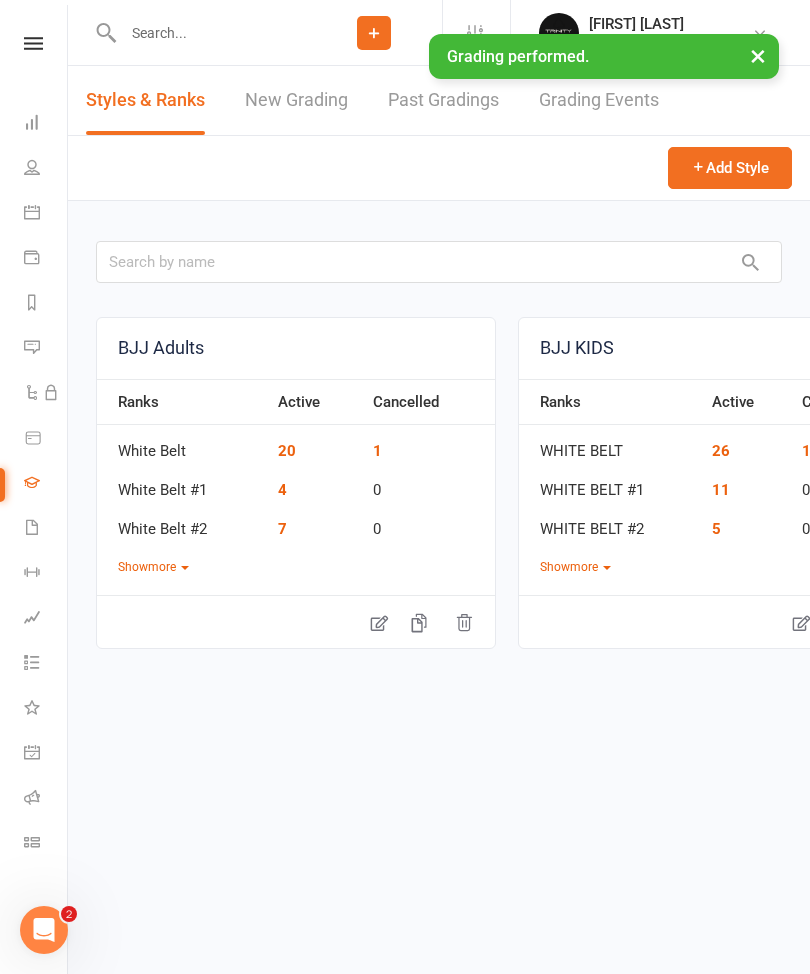 click on "New Grading" at bounding box center [296, 100] 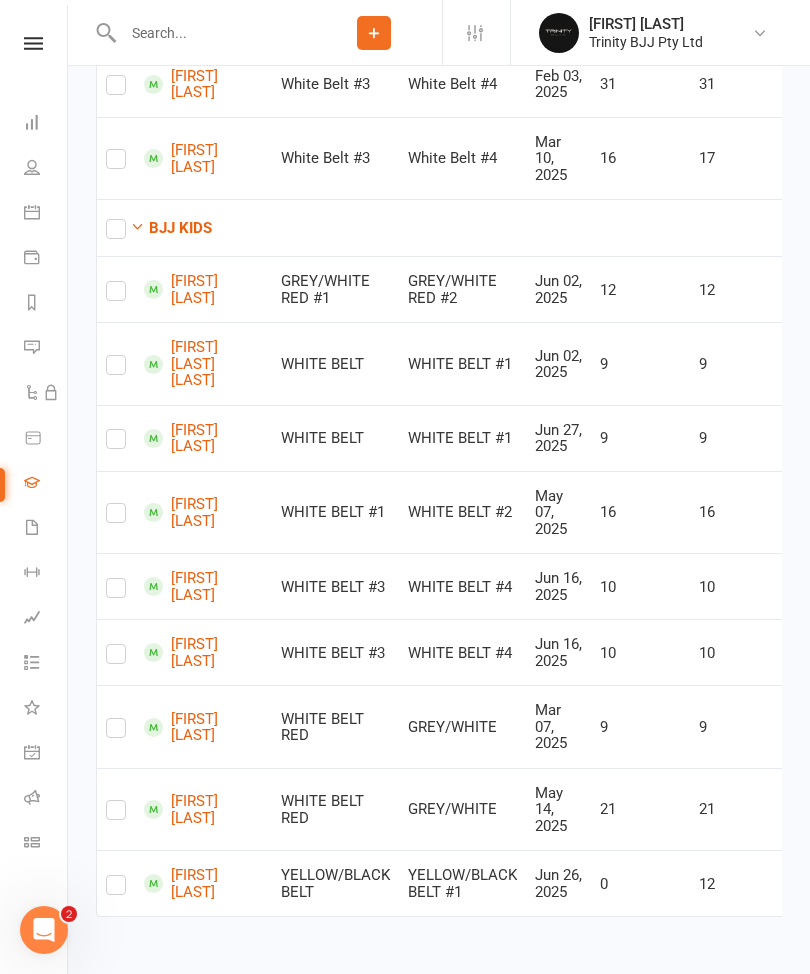 scroll, scrollTop: 969, scrollLeft: 0, axis: vertical 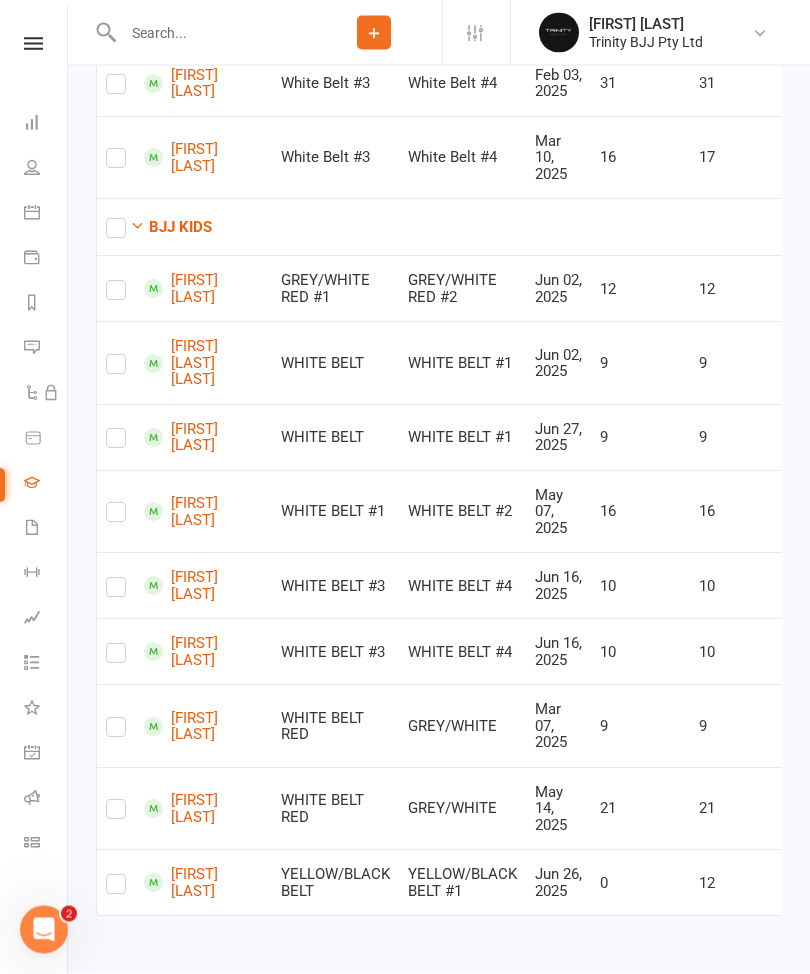 click at bounding box center [116, 592] 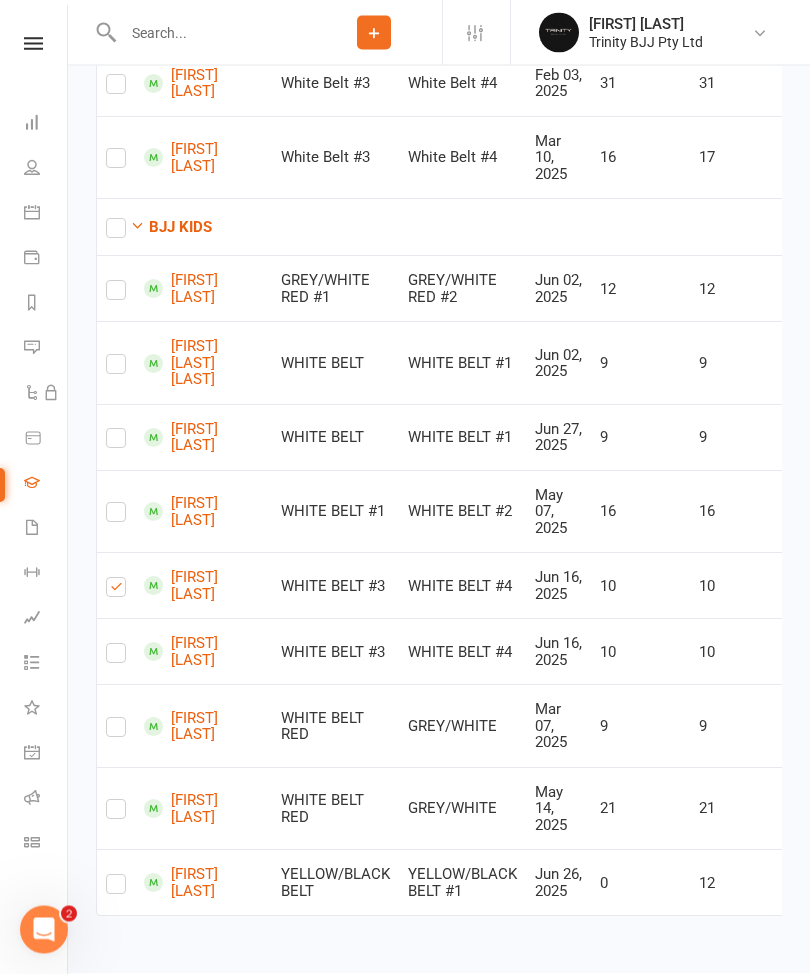 checkbox on "true" 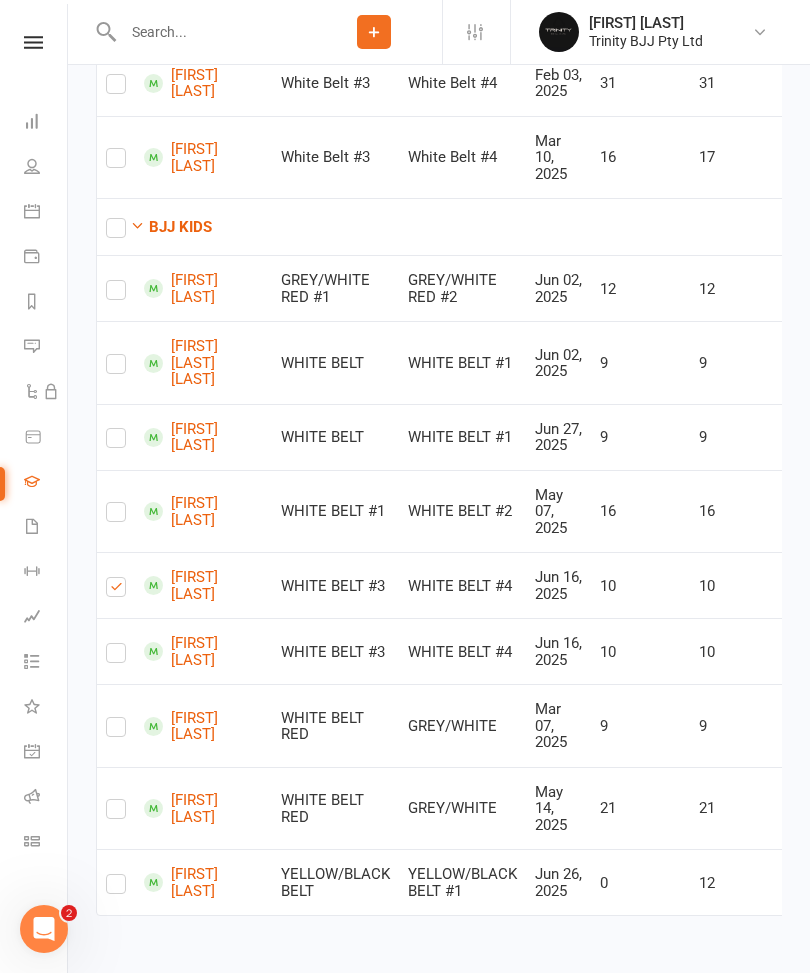 click at bounding box center (116, 658) 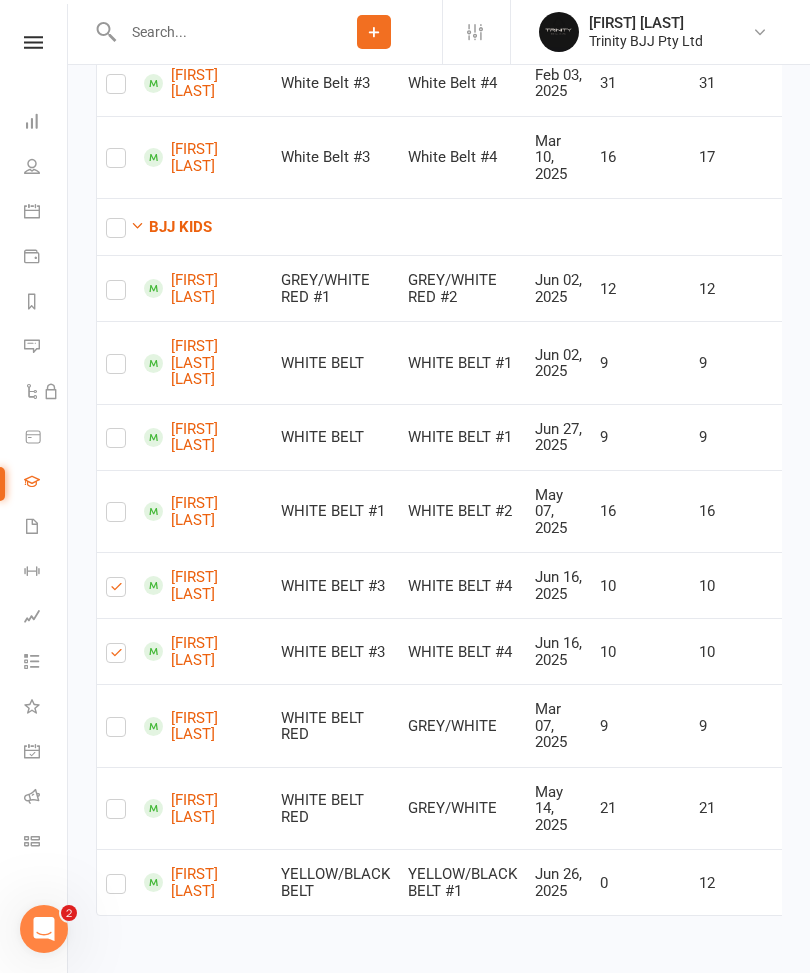 checkbox on "true" 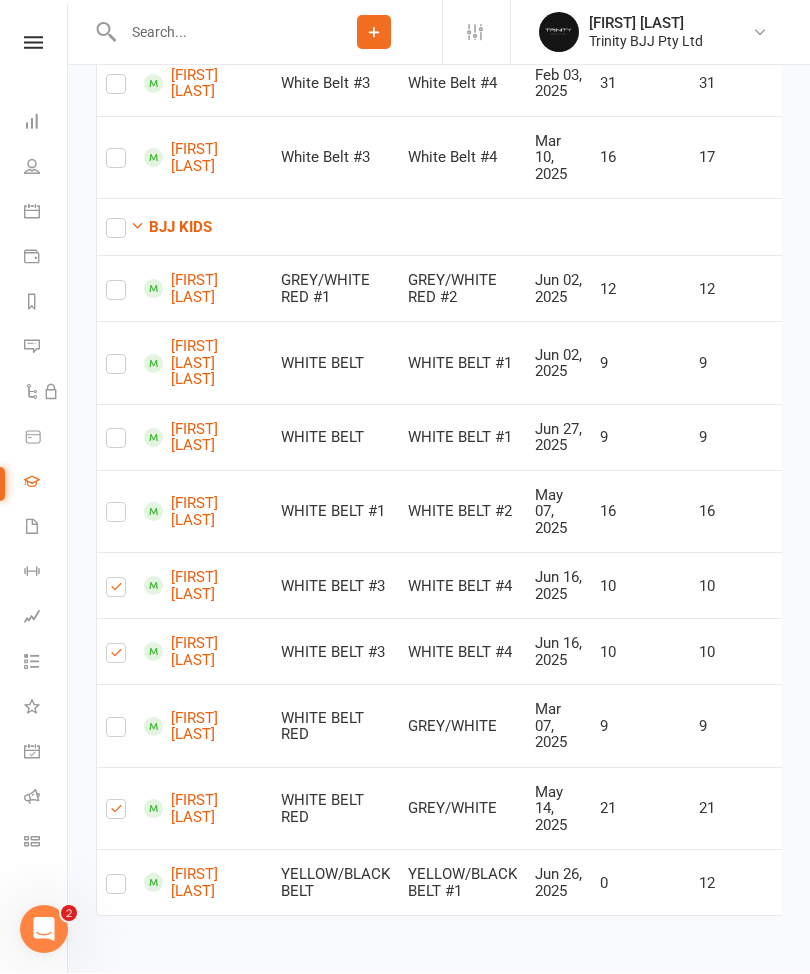 checkbox on "true" 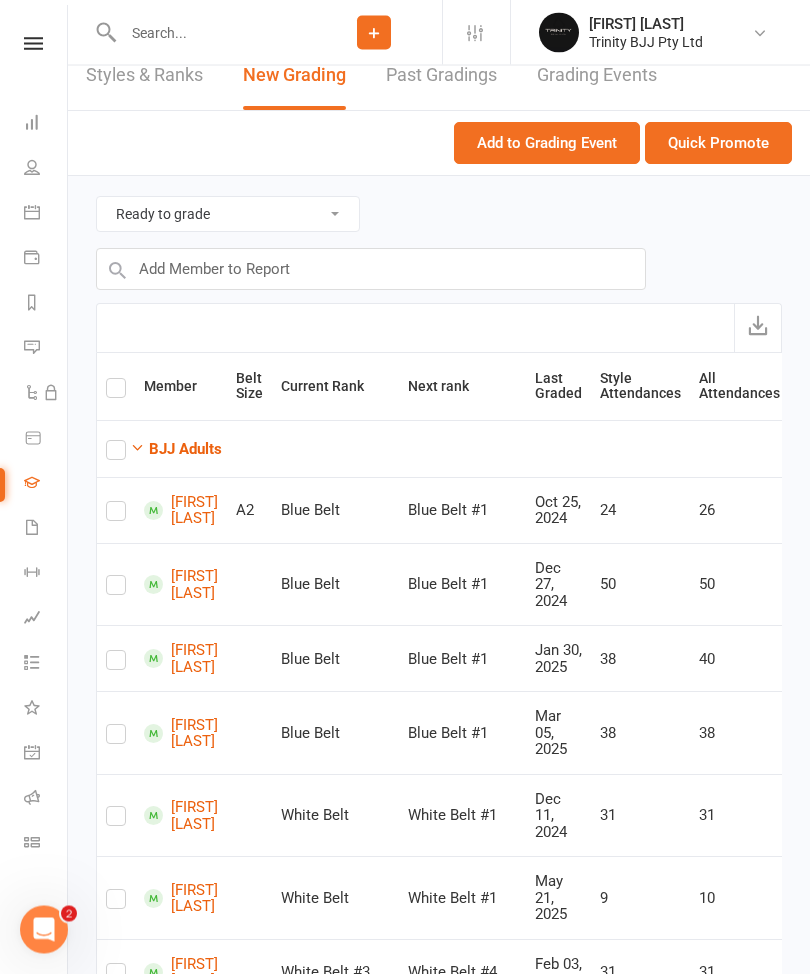 scroll, scrollTop: 0, scrollLeft: 0, axis: both 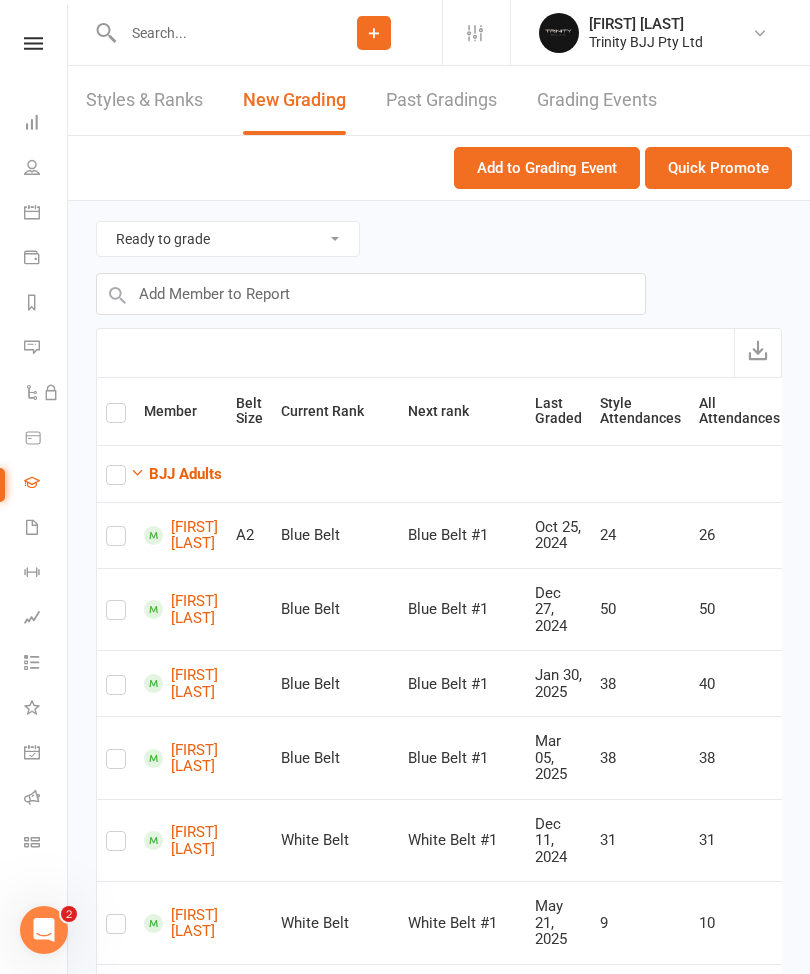 click on "Quick Promote" at bounding box center (718, 168) 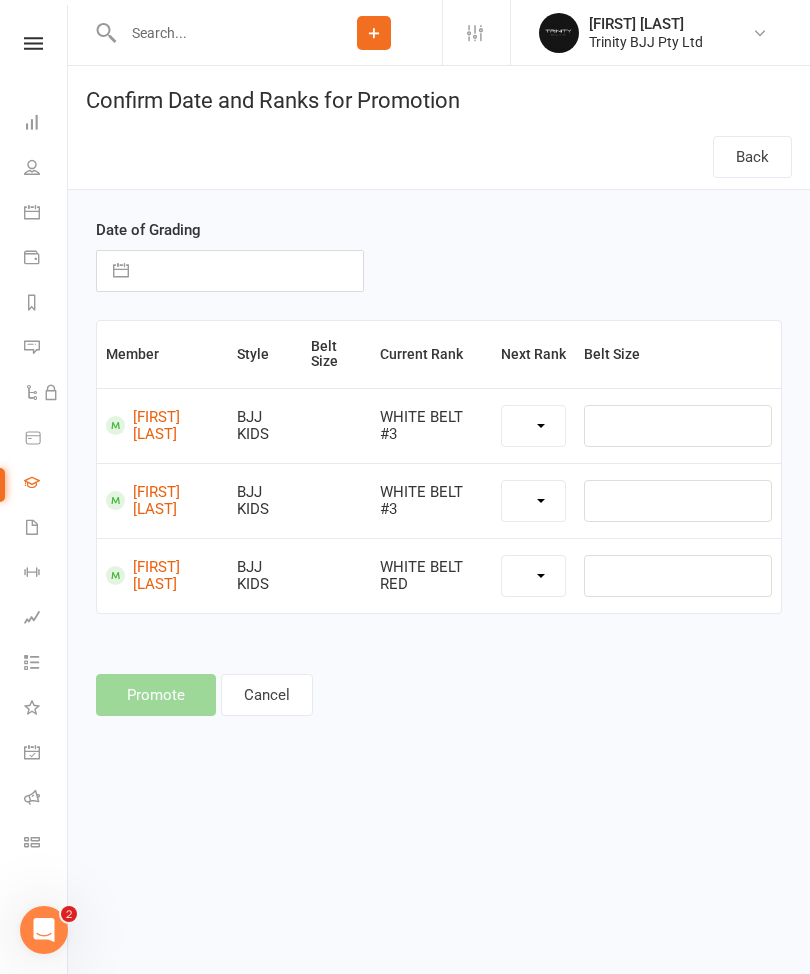 select on "[NUMBER]" 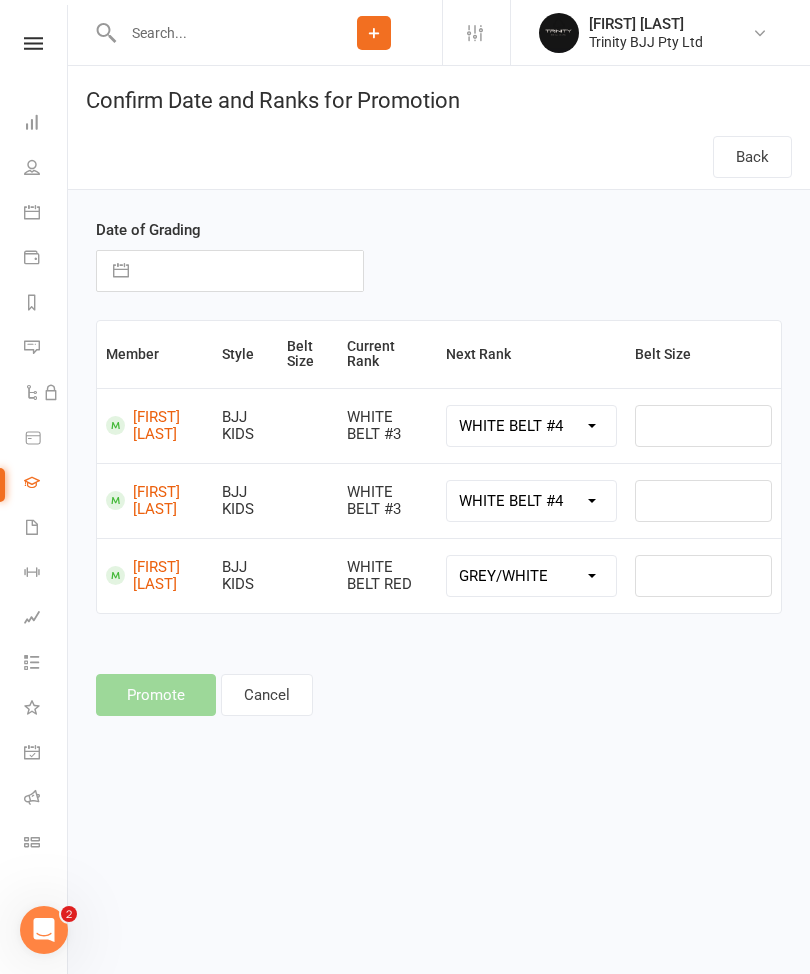 click on "Member Style Belt Size Current Rank Next Rank Belt Size   [FIRST] [LAST] BJJ KIDS WHITE BELT #3 WHITE BELT #4 WHITE BELT RED GREY/WHITE GREY/WHITE #1 GREY/WHITE RED #2 GREY/WHITE RED #3 GREY/WHITE RED #4 GREY/WHITE BLACK #1 GREY/WHITE BLACK #2 GREY/WHITE BLACK #3 GREY BELT GREY BELT #1 GREY BELT #2 GREY BELT #3 GREY BELT #4 GREY BELT RED #1 GREY BELT RED #2 GREY BELT RED #3 GREY BELT RED #4 GREY BELT YELLOW #1 GREY BELT YELLOW #2 GREY BELT YELLOW #3 GREY/BLACK BELT  GREY/BLACK BELT #1 GREY/BLACK BELT #2 GREY/BLACK BELT #3 GREY/BLACK BELT #4 GREY/BLACK BELT RED #1 GREY/BLACK BELT RED #2 GREY/BLACK BELT RED #3 GREY/BLACK BELT RED #4 GREY/BLACK BELT YELLOW #1 GREY/BLACK BELT YELLOW #2 GREY/BLACK BELT YELLOW #3 YELLOW/WHITE BELT YELLOW/WHITE BELT #1 YELLOW/WHITE BELT #2 YELLOW/WHITE BELT #3 YELLOW/WHITE BELT #4 YELLOW/WHITE BELT RED #1 YELLOW/WHITE BELT RED #2 YELLOW/WHITE BELT RED #3 YELLOW/WHITE BELT RED #4 YELLOW/WHITE BELT YELLOW #1 YELLOW BELT" at bounding box center (439, 481) 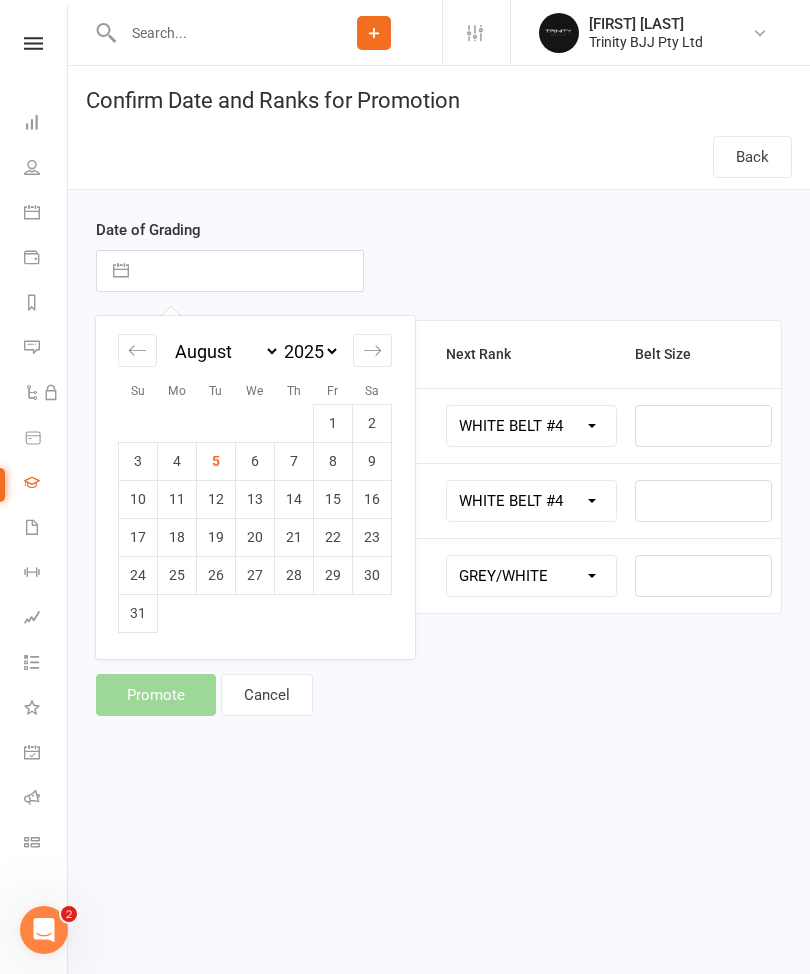 click on "5" at bounding box center [216, 461] 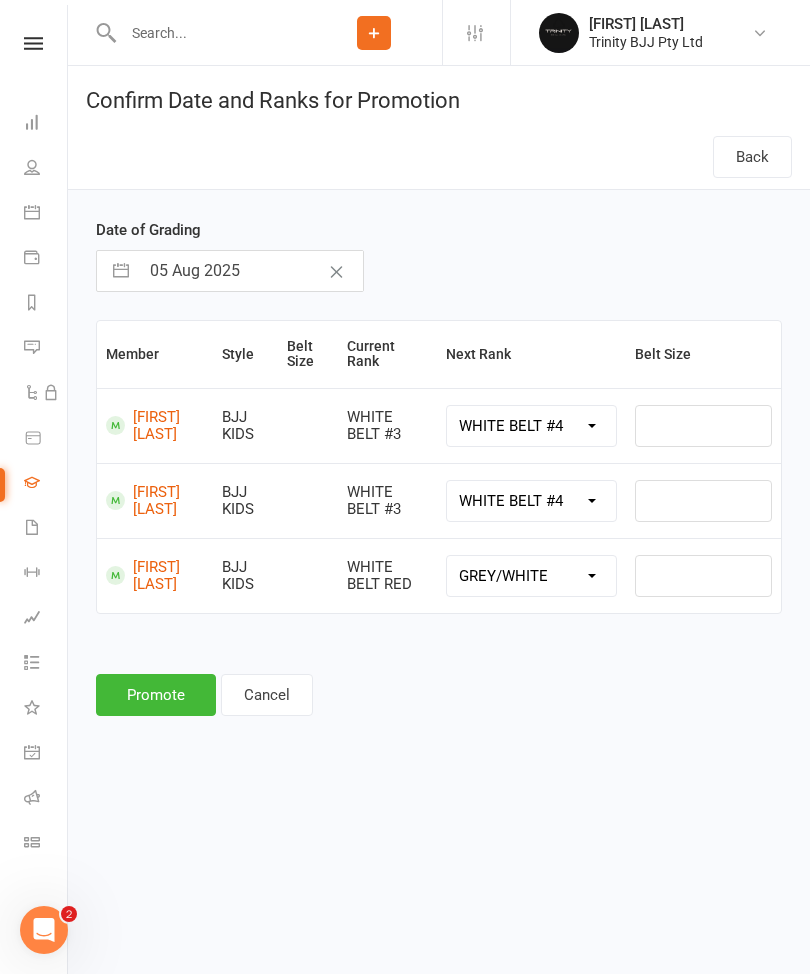 click on "Promote" at bounding box center [156, 695] 